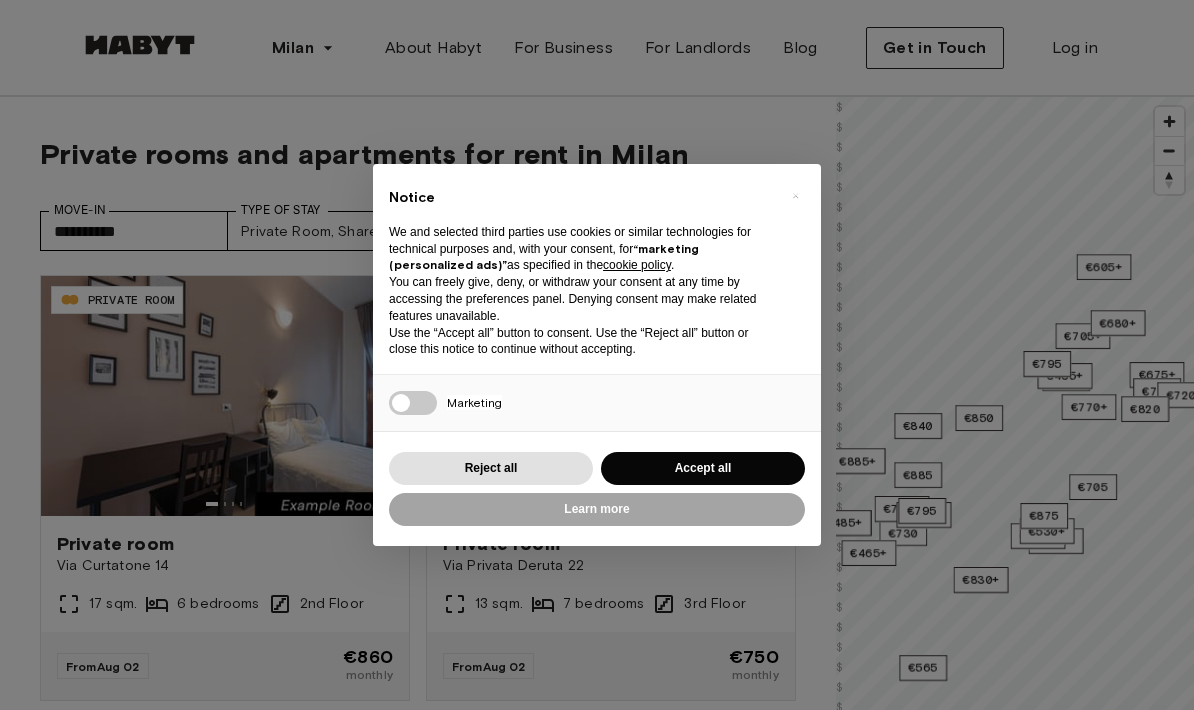 scroll, scrollTop: 94, scrollLeft: 0, axis: vertical 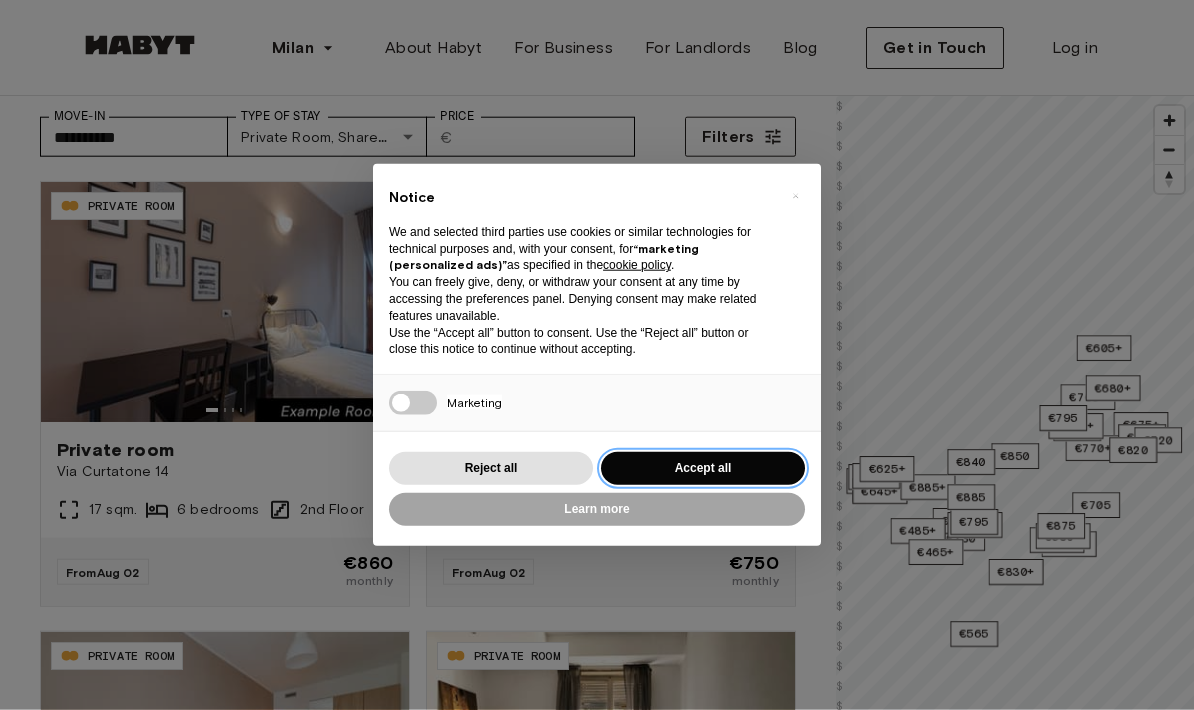 click on "Accept all" at bounding box center [703, 468] 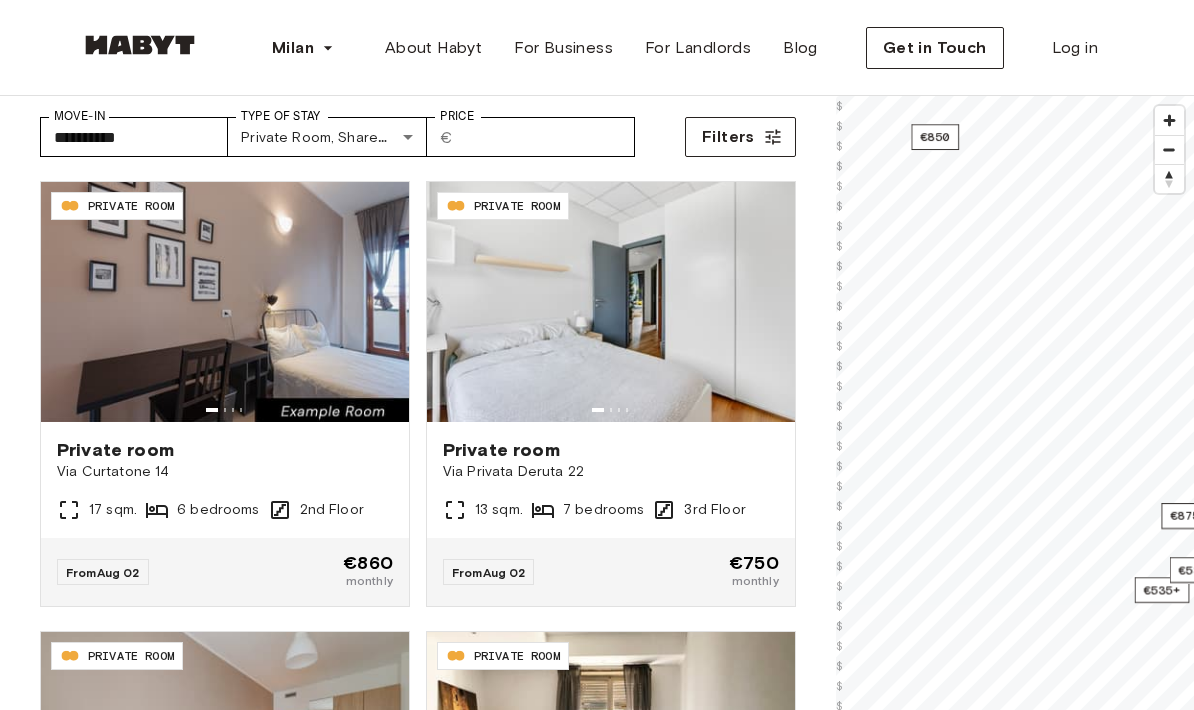 click on "€850" at bounding box center (935, 137) 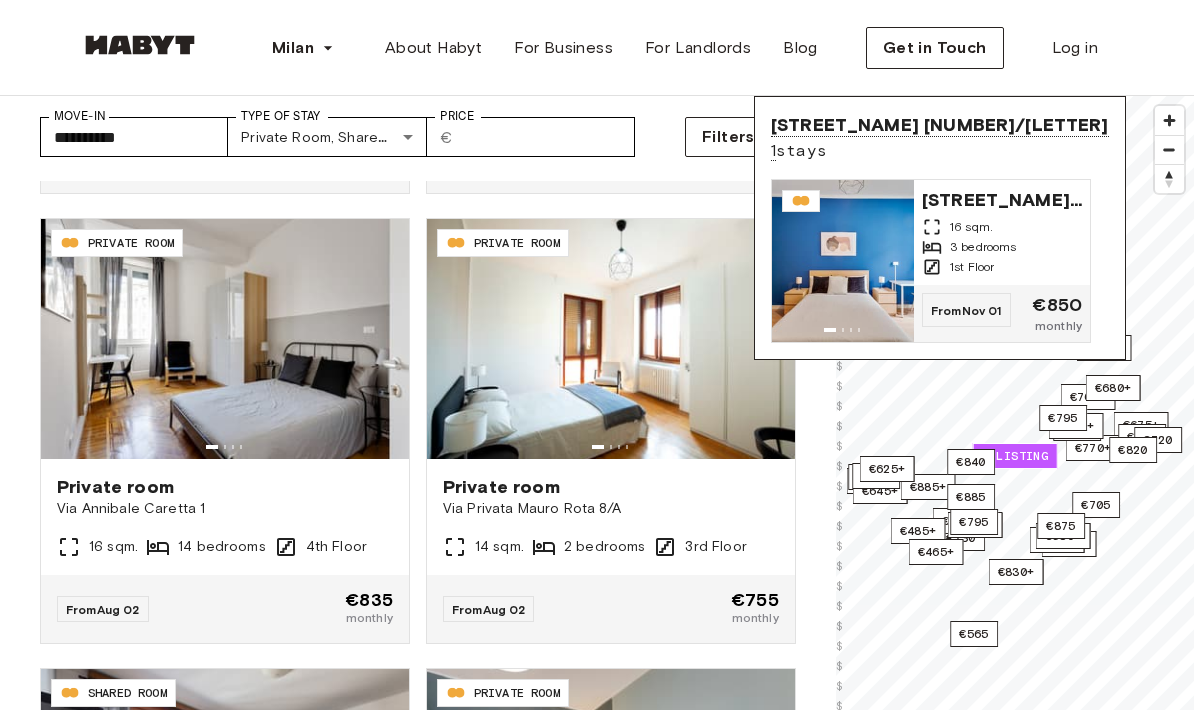 scroll, scrollTop: 1328, scrollLeft: 0, axis: vertical 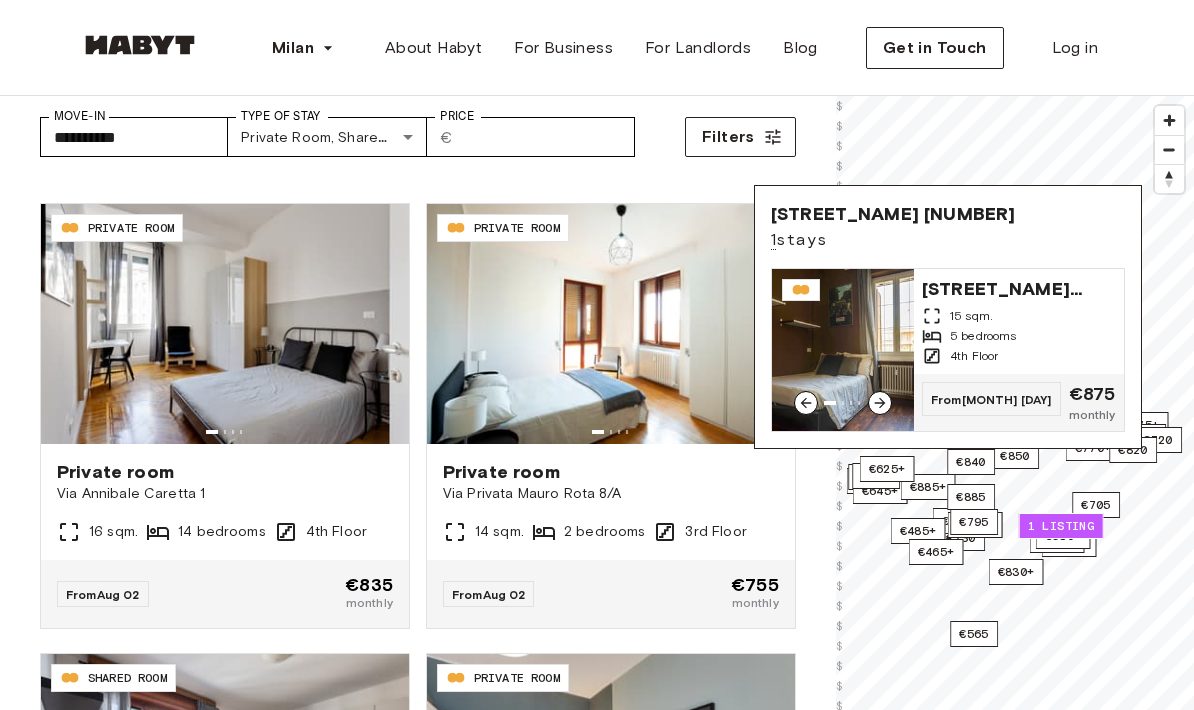 click at bounding box center (843, 350) 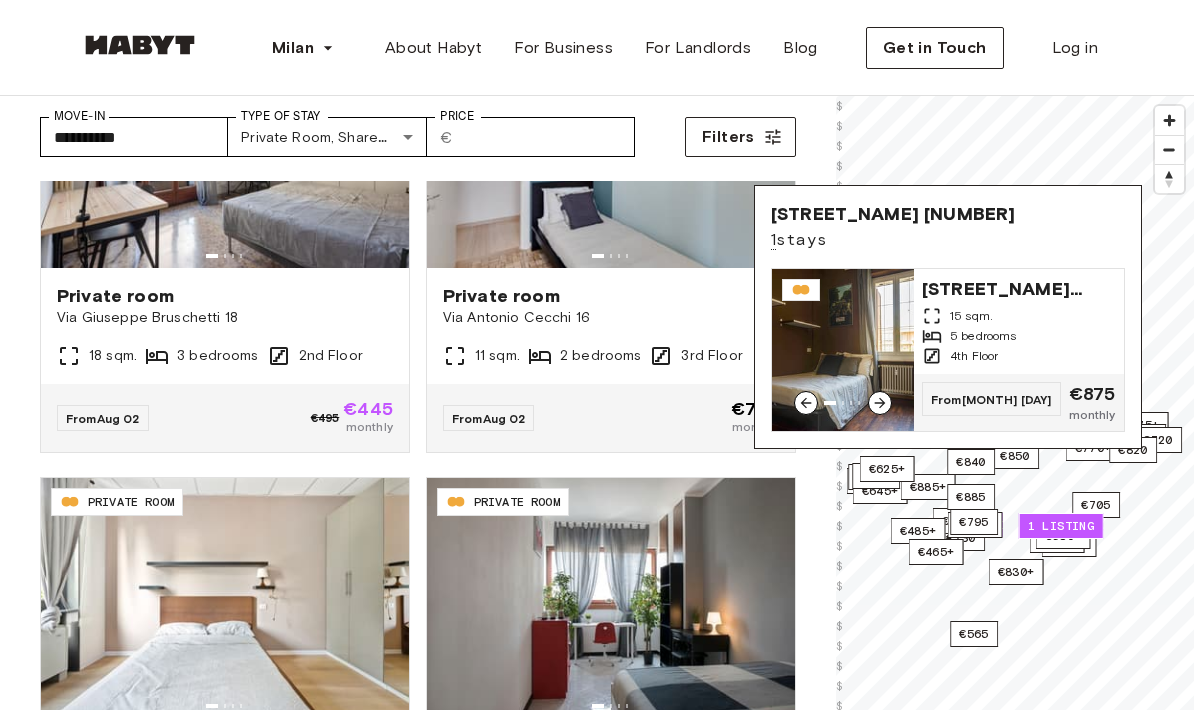 scroll, scrollTop: 1955, scrollLeft: 0, axis: vertical 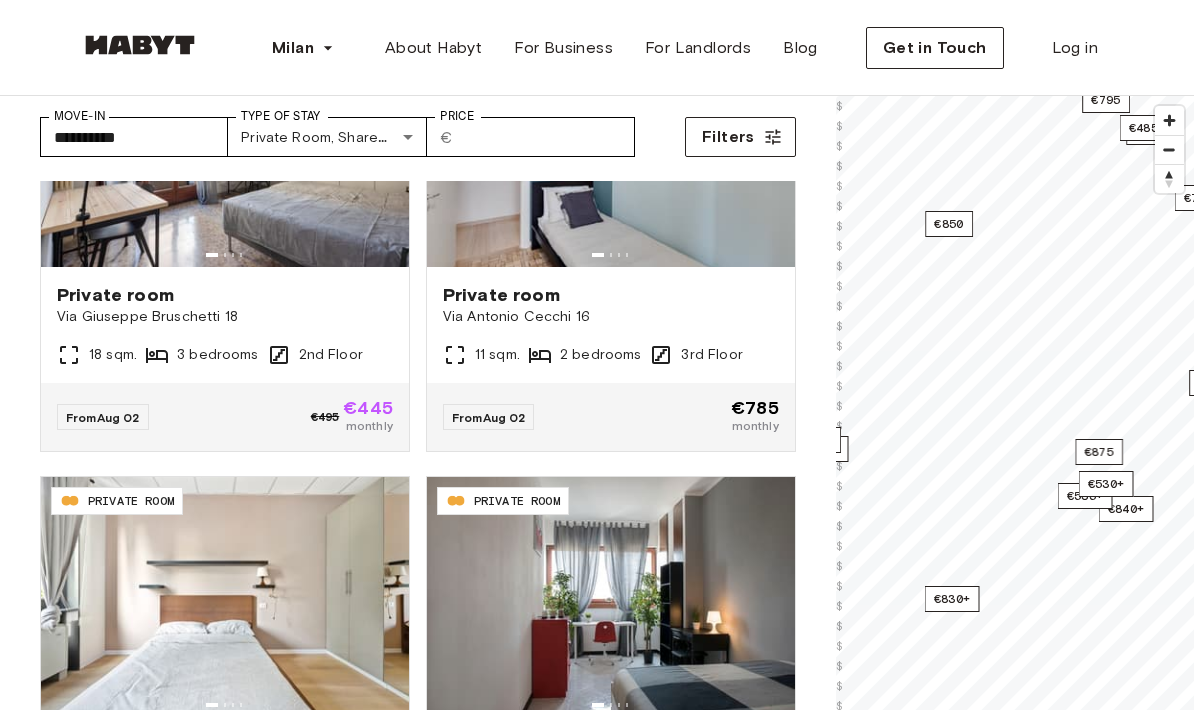 click on "€850" at bounding box center (949, 224) 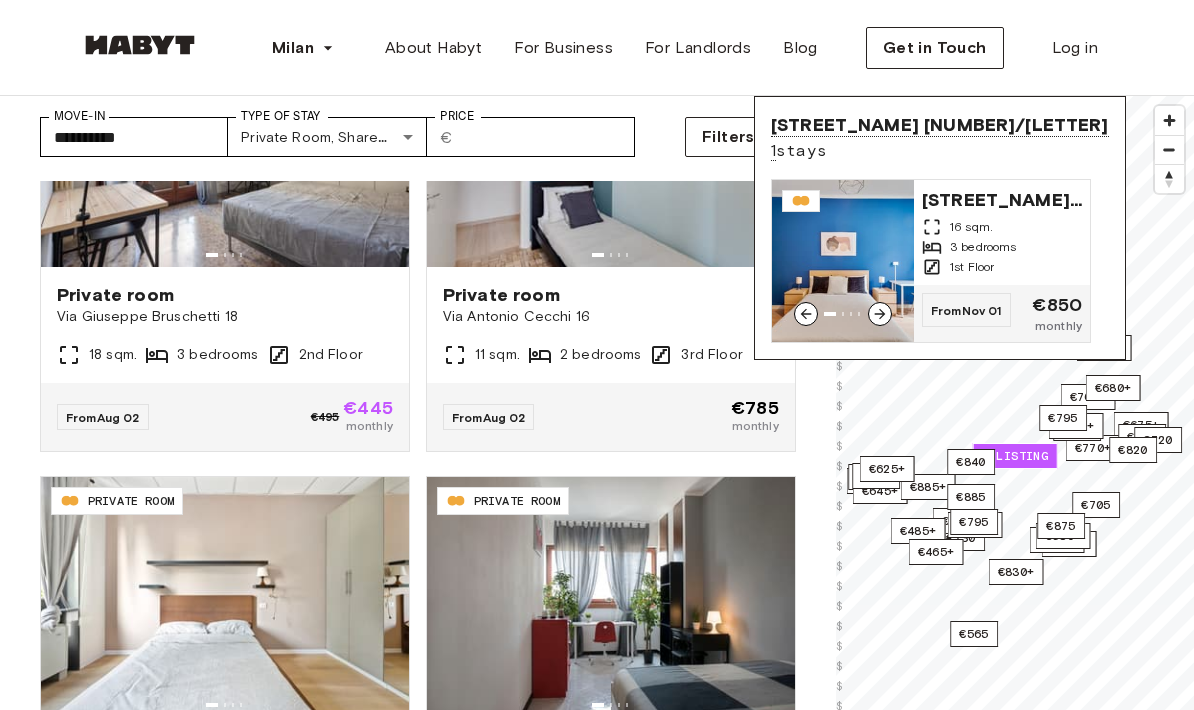 click on "16 sqm." at bounding box center (971, 227) 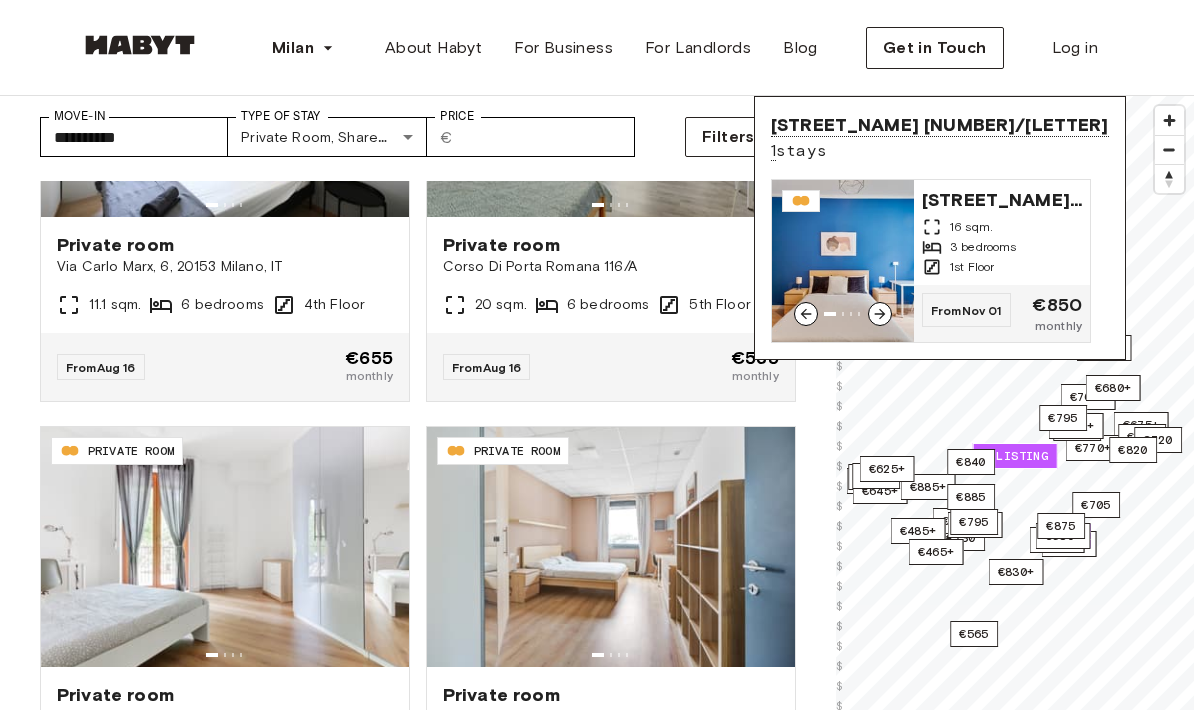 scroll, scrollTop: 3800, scrollLeft: 0, axis: vertical 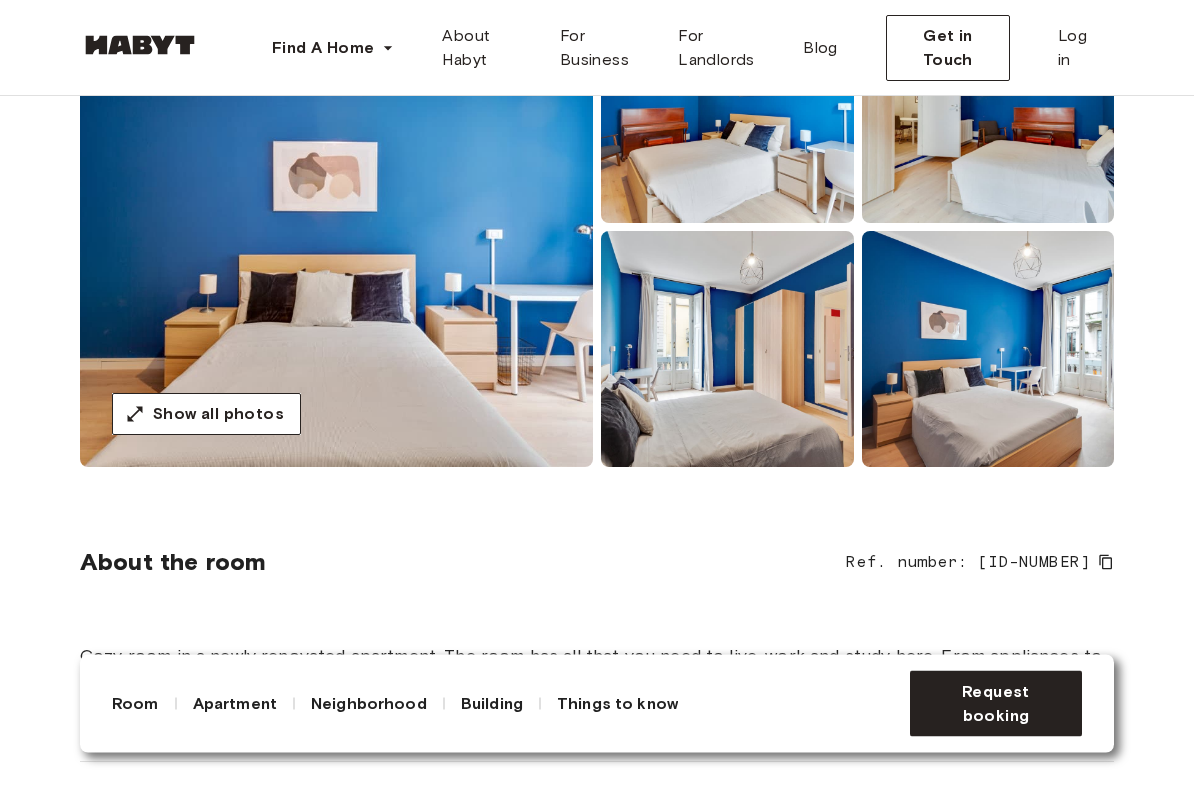 click at bounding box center [336, 228] 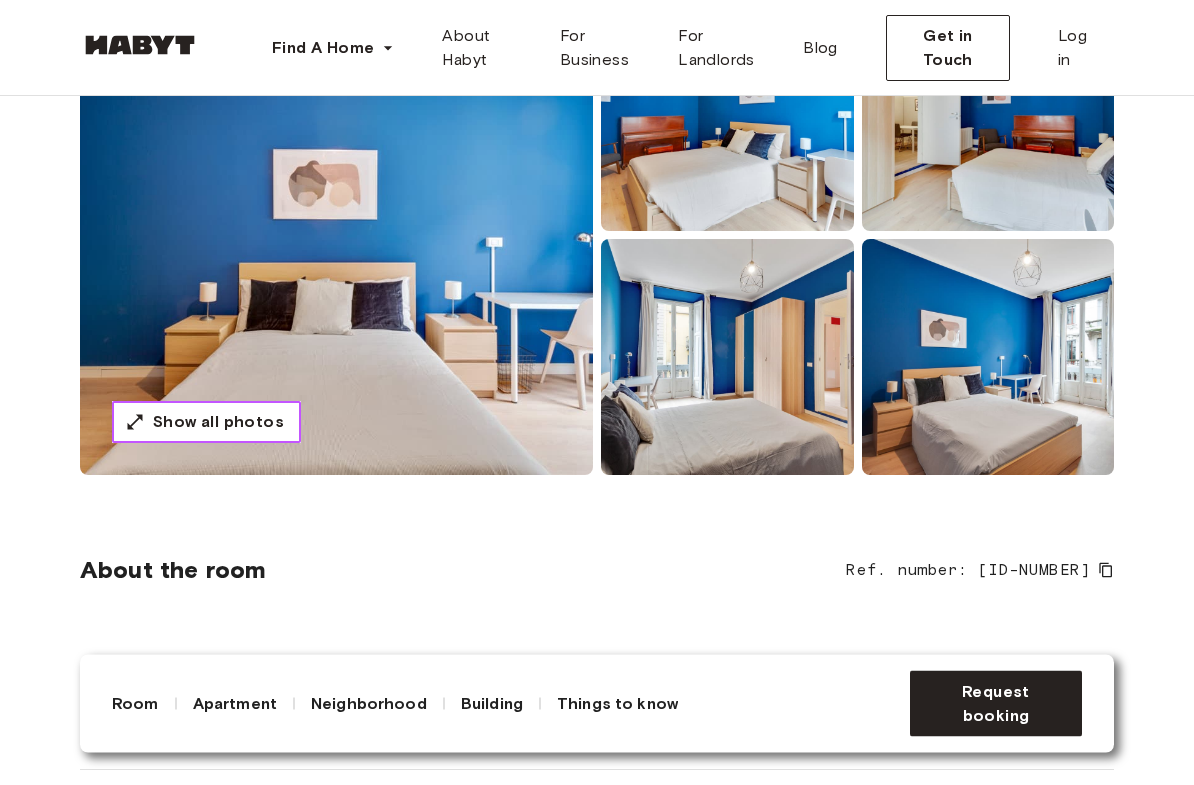 click on "Show all photos" at bounding box center [218, 423] 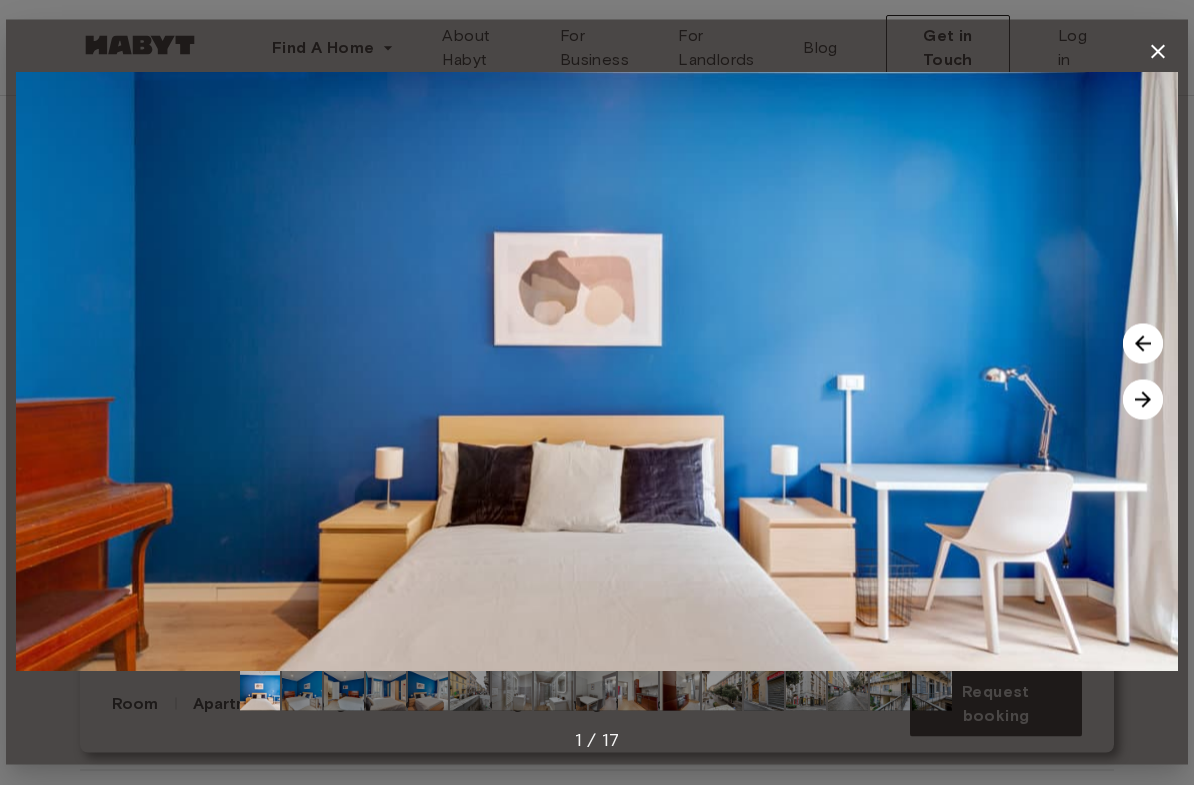 click at bounding box center (1143, 400) 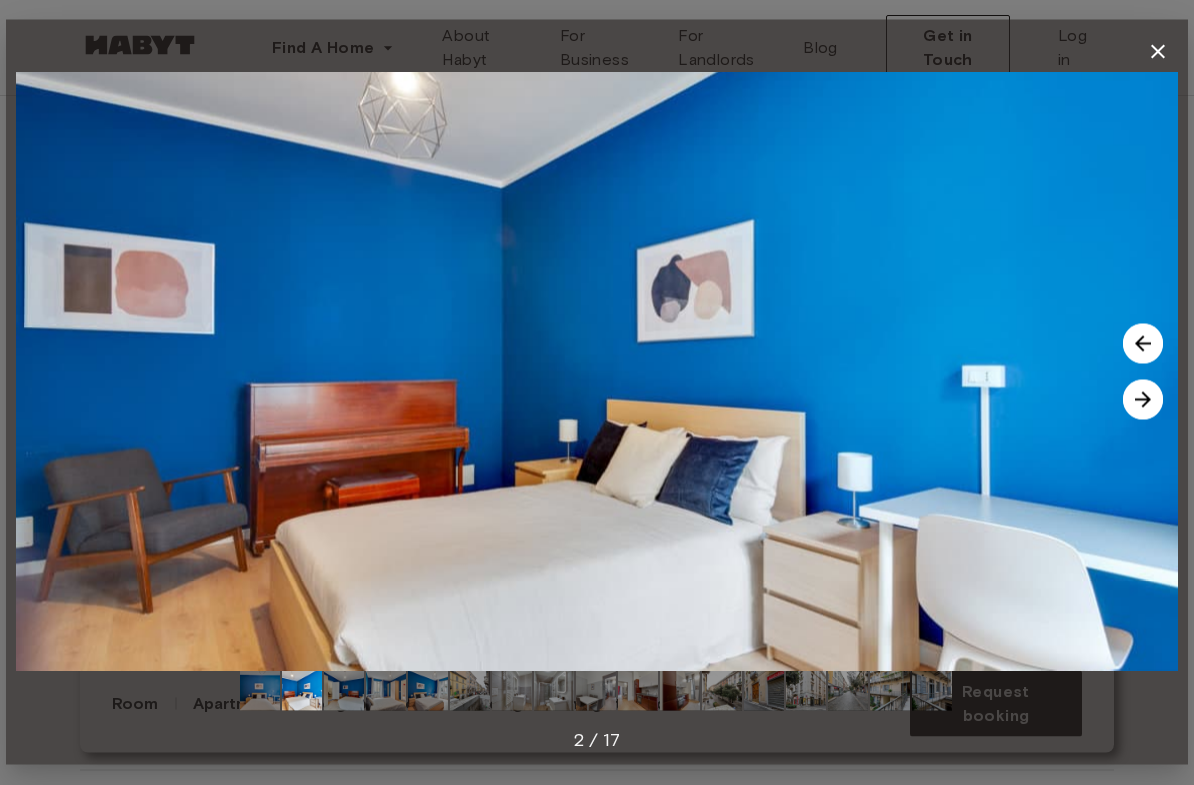 click at bounding box center [1143, 400] 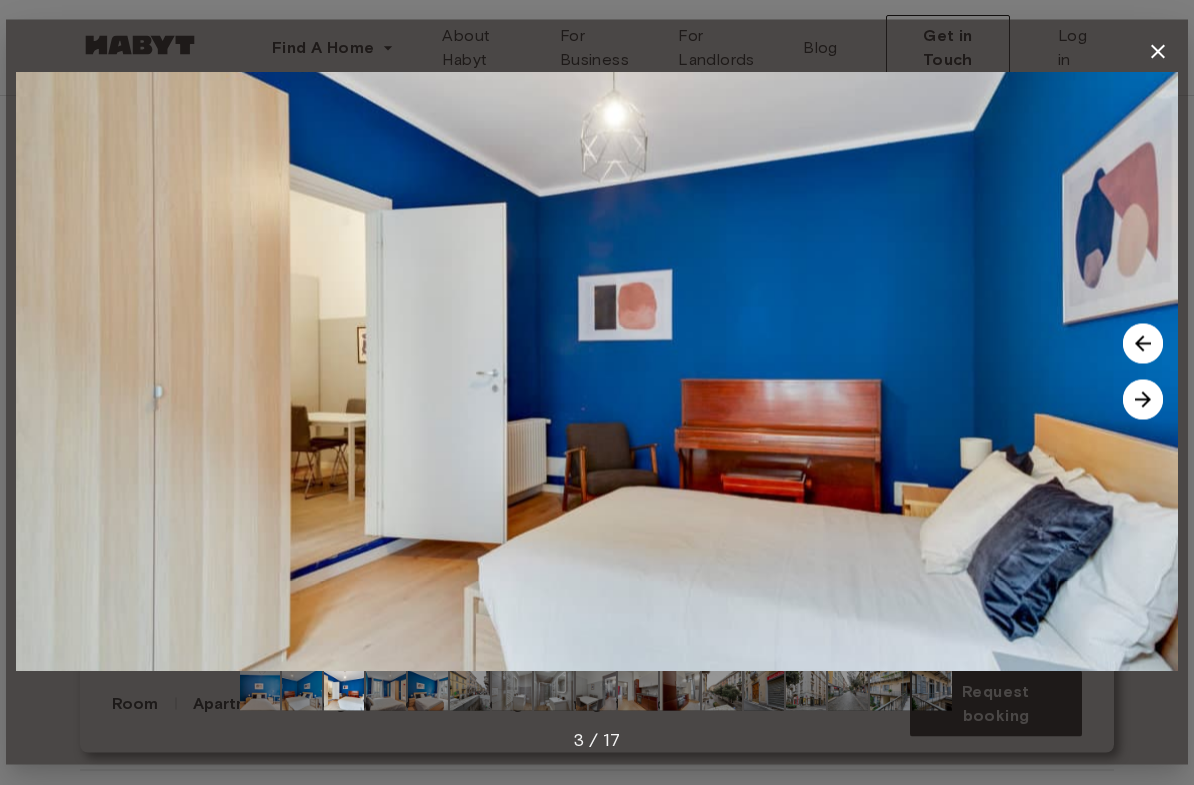 click at bounding box center (1143, 400) 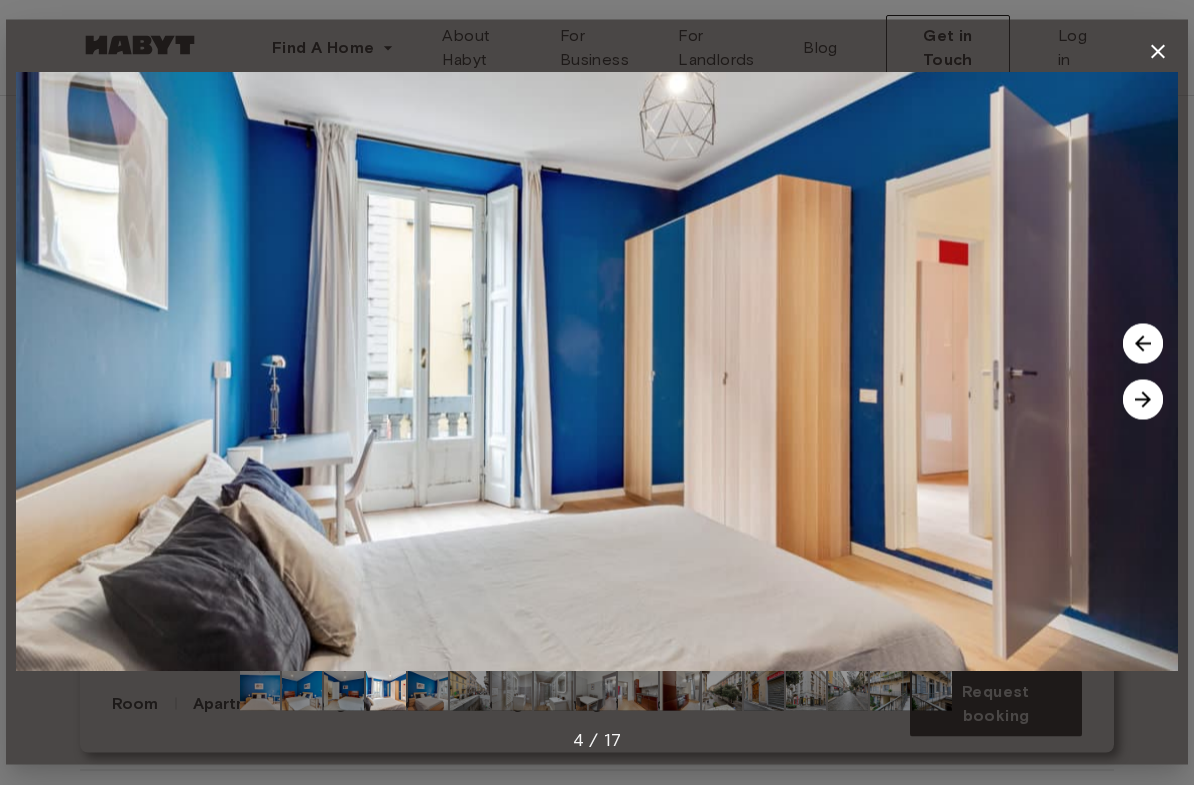 click at bounding box center (1143, 400) 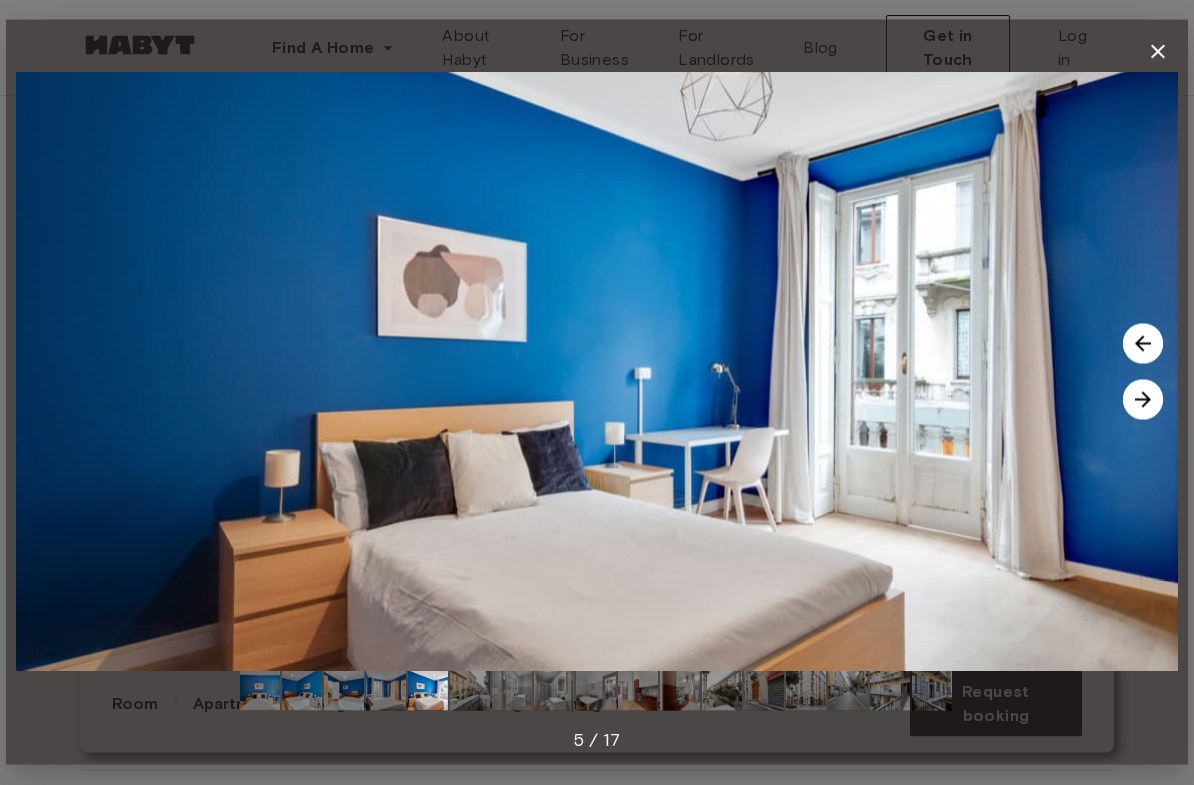 click at bounding box center [1143, 400] 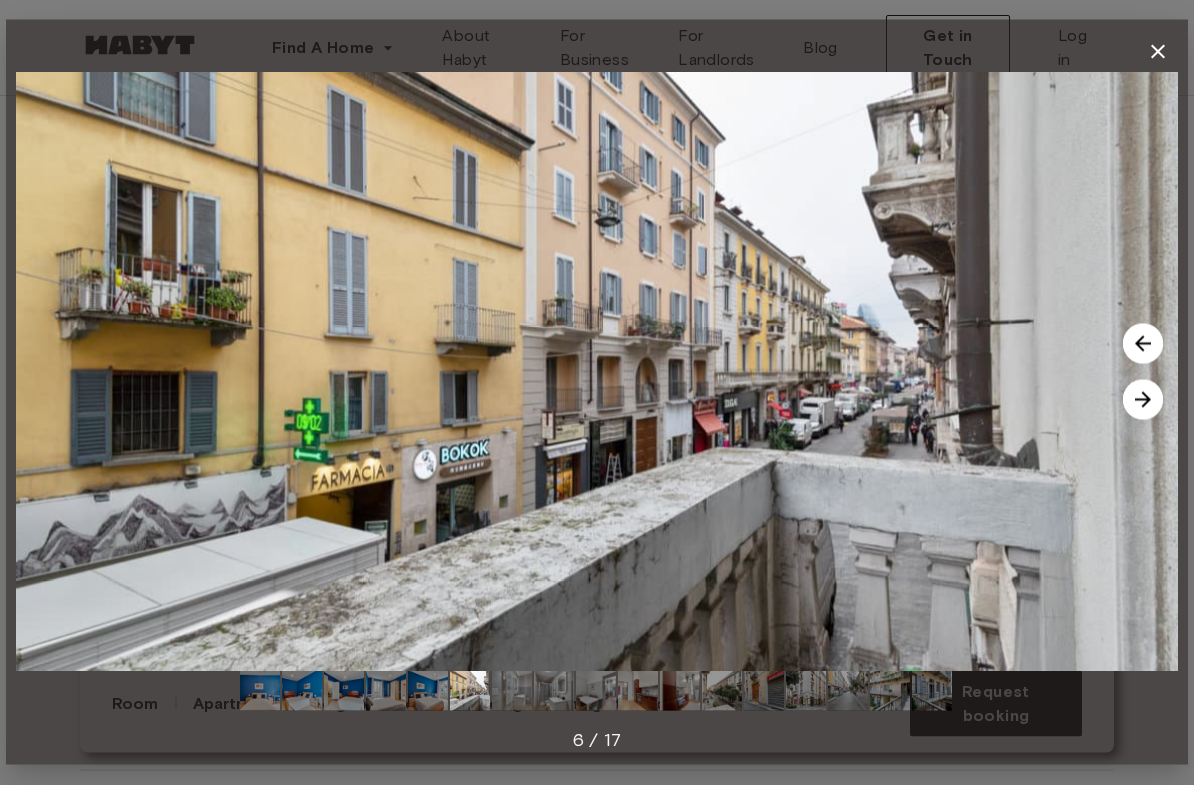 click at bounding box center (1143, 400) 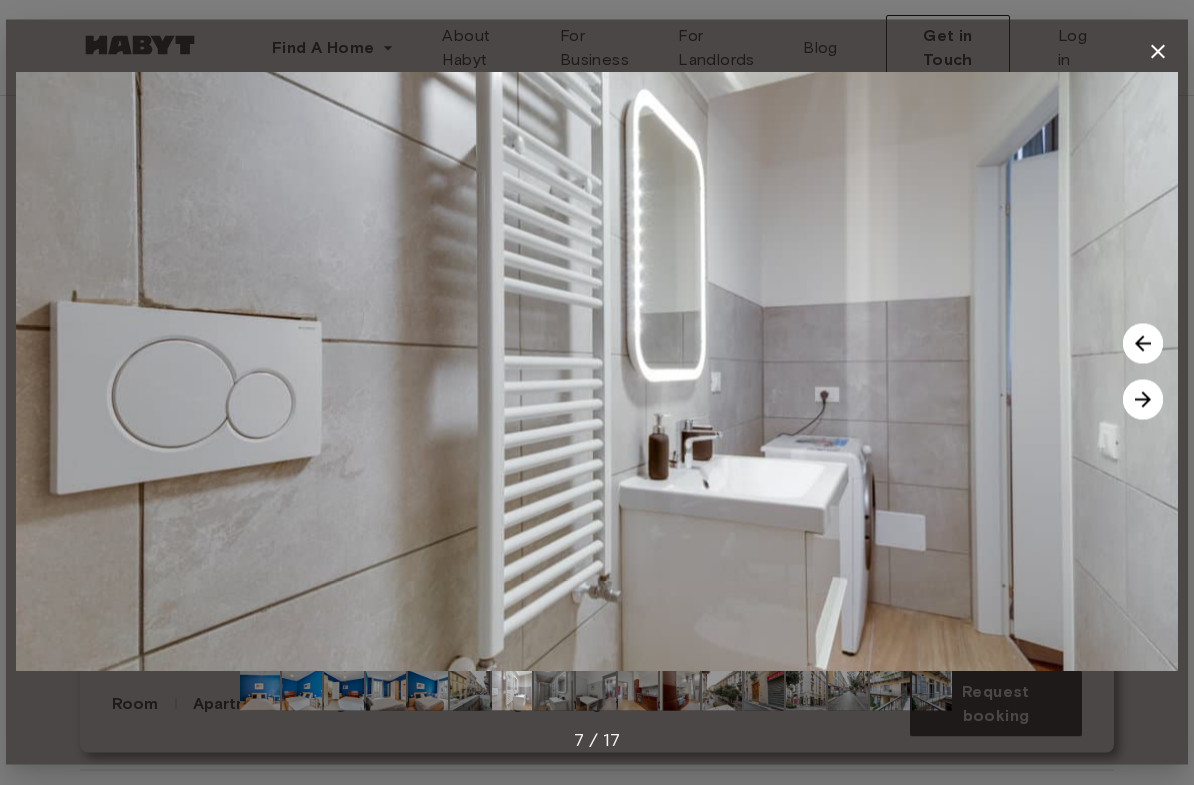 click at bounding box center (1143, 344) 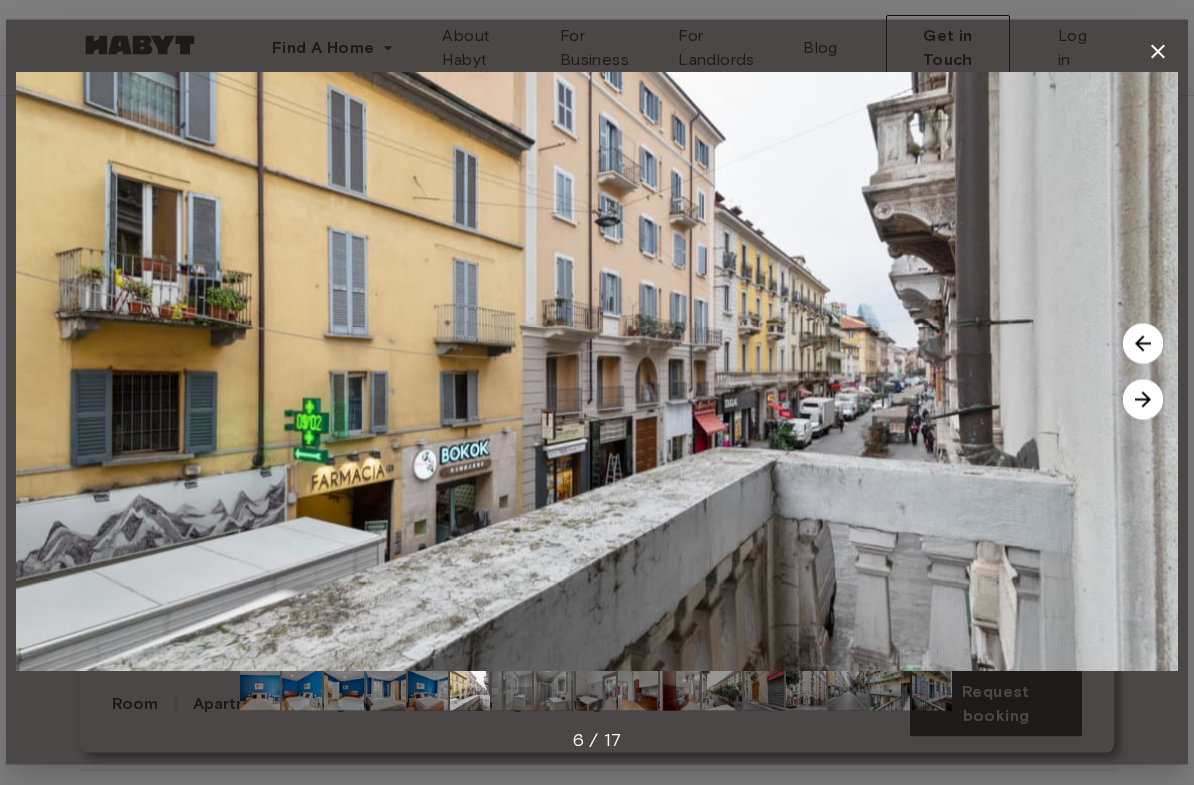 click at bounding box center (1143, 400) 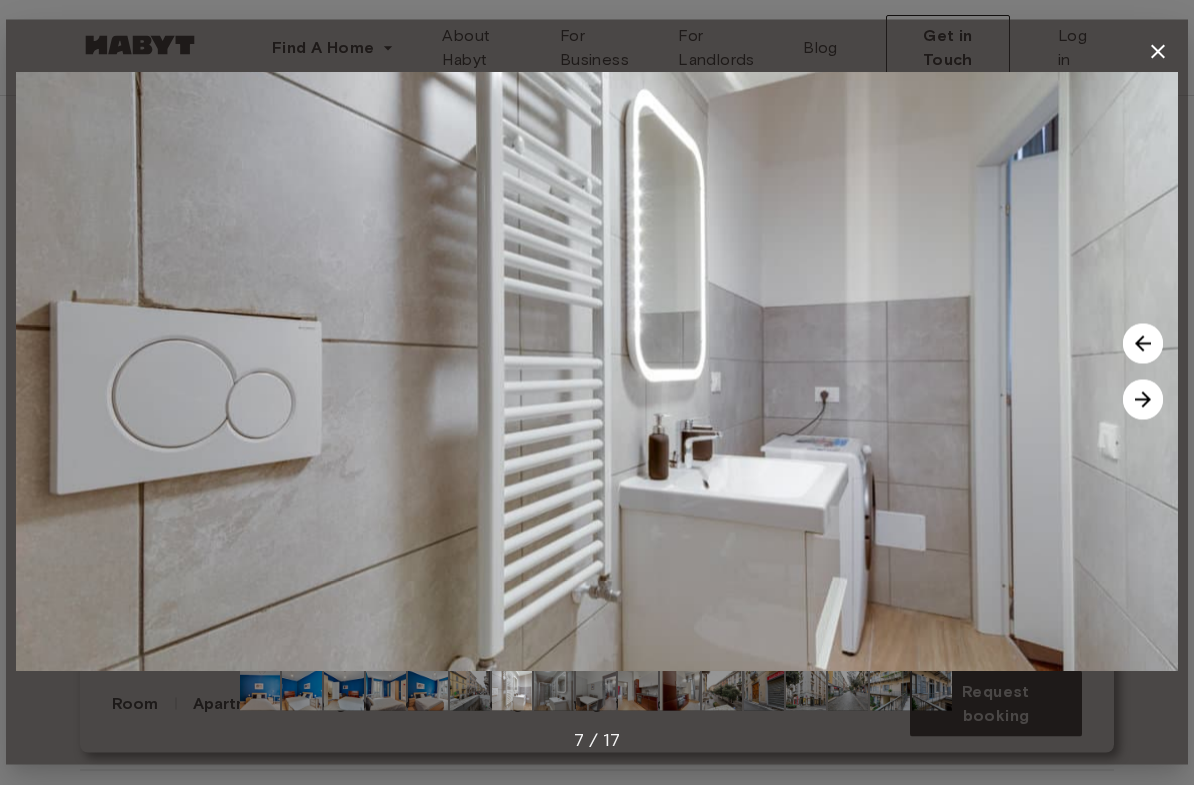 click at bounding box center [1143, 400] 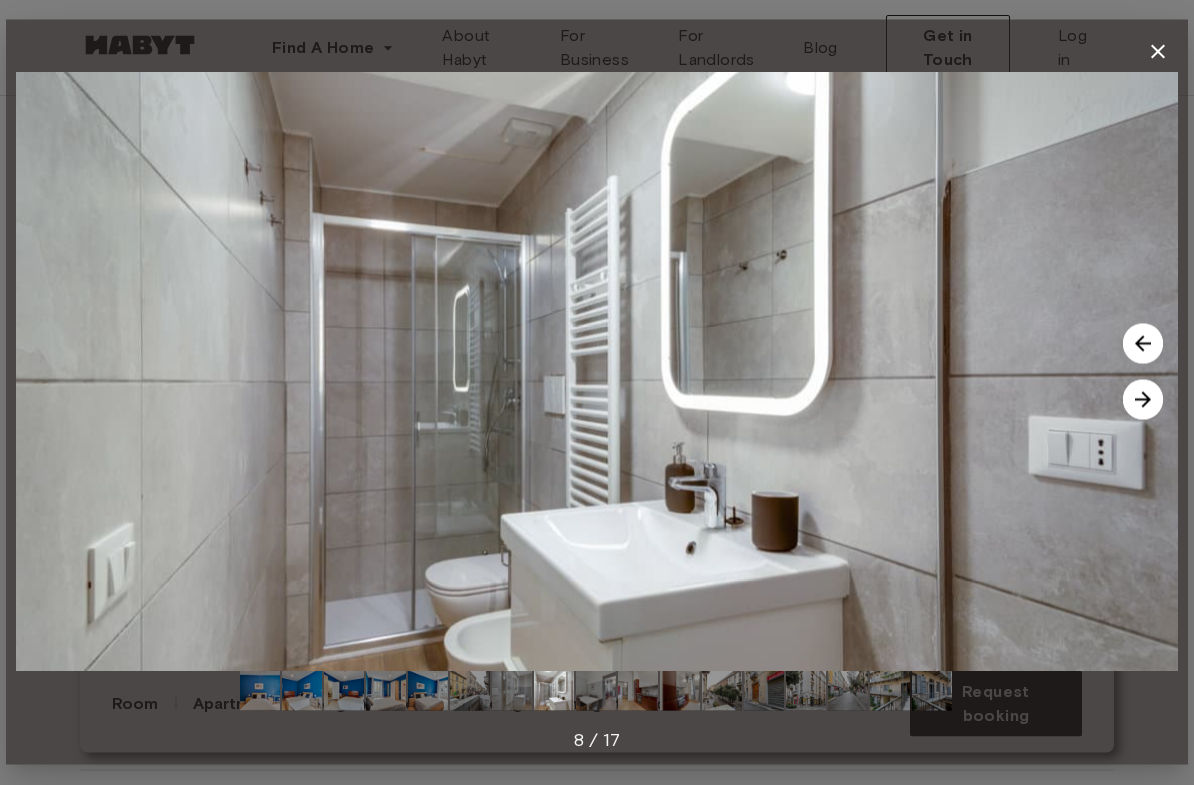 click at bounding box center (1143, 400) 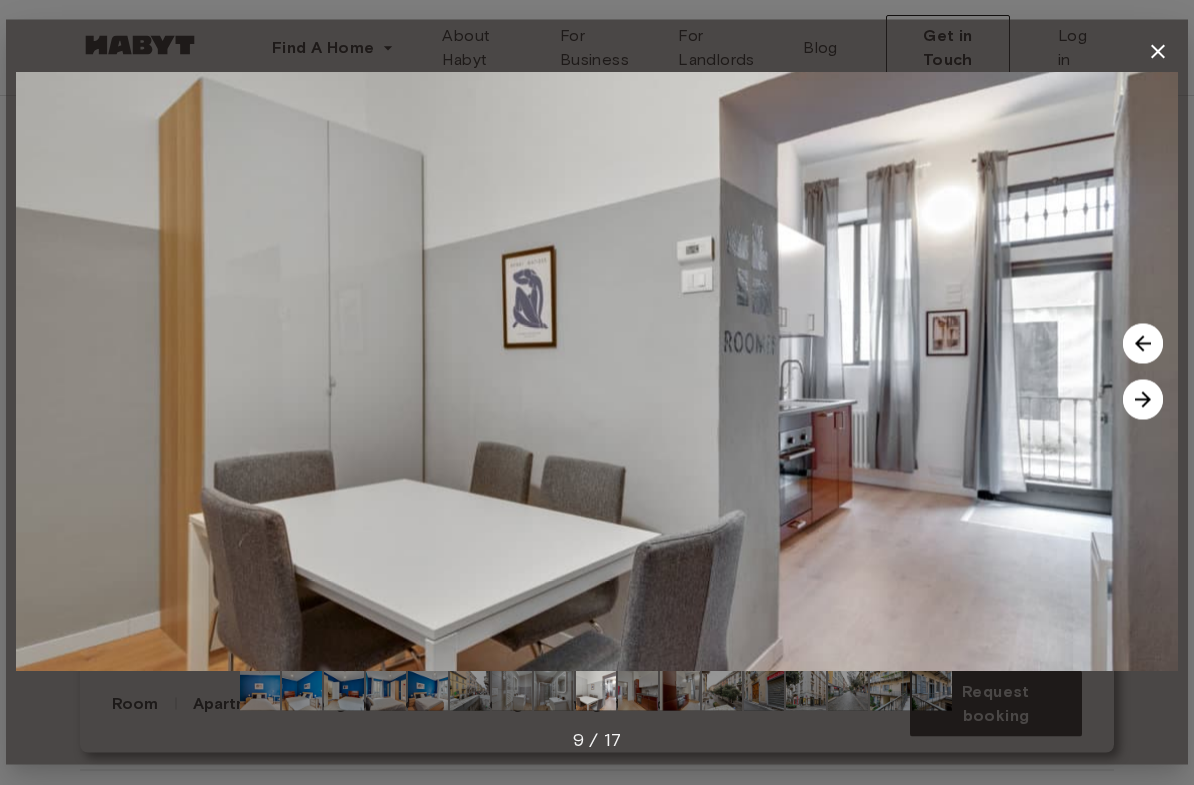 click at bounding box center [1143, 400] 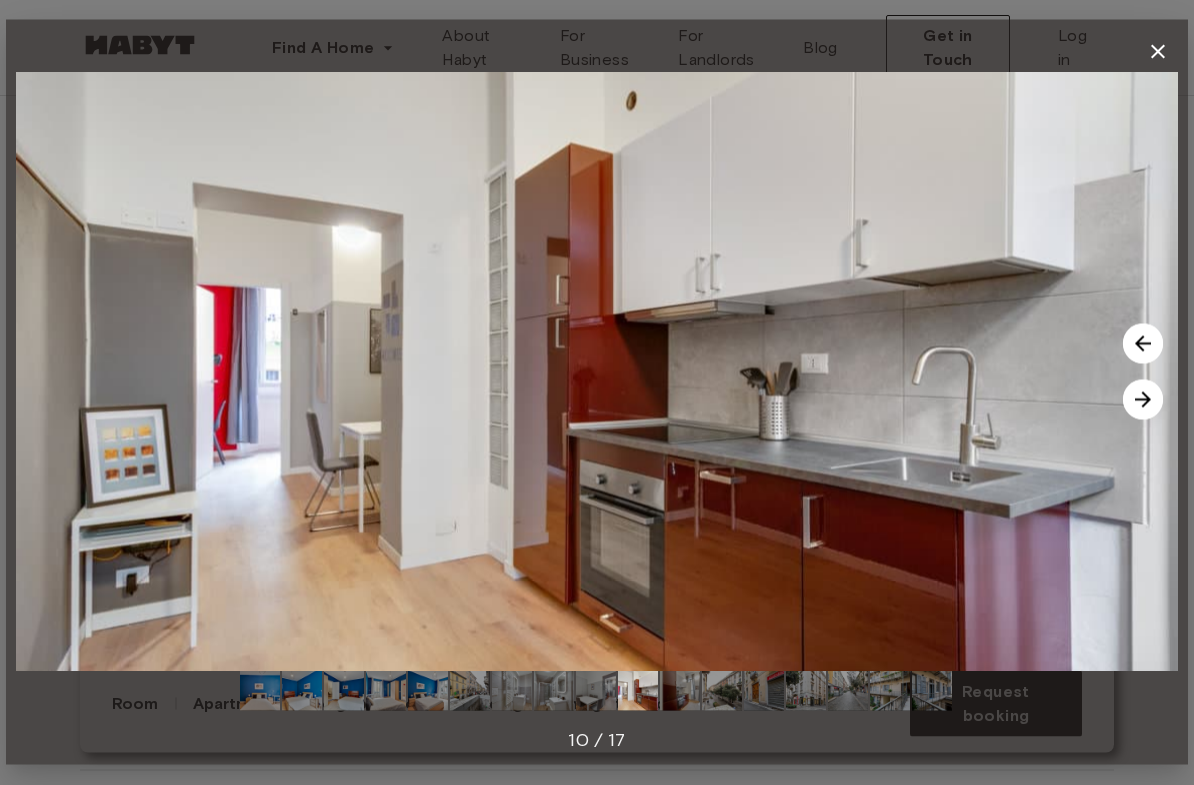 click at bounding box center [1143, 400] 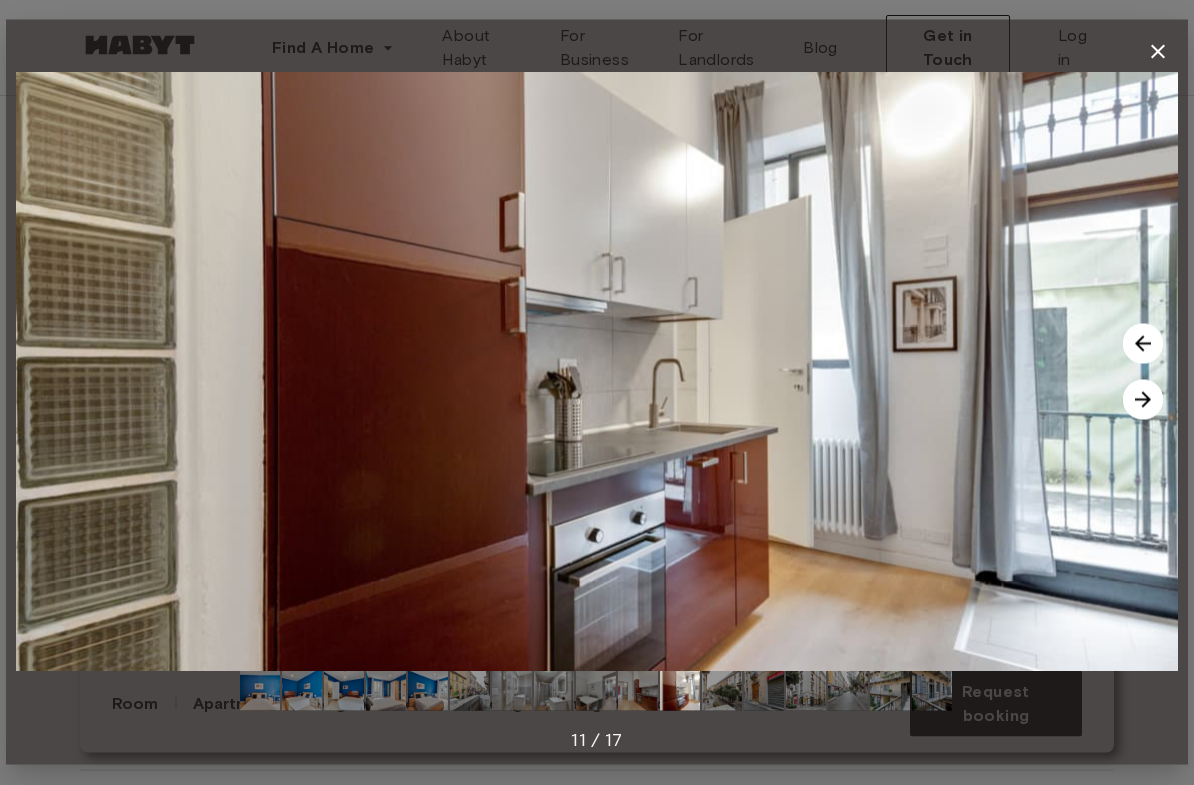 click at bounding box center (1143, 400) 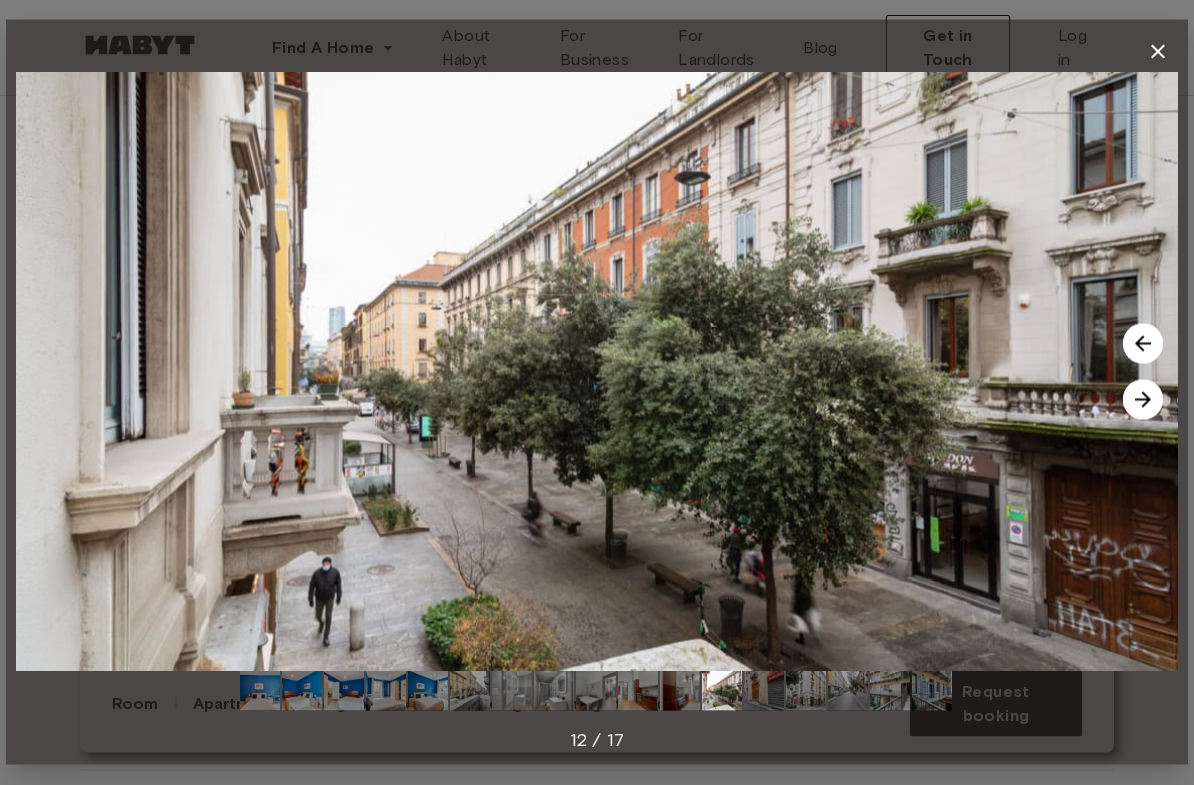 click at bounding box center (1143, 400) 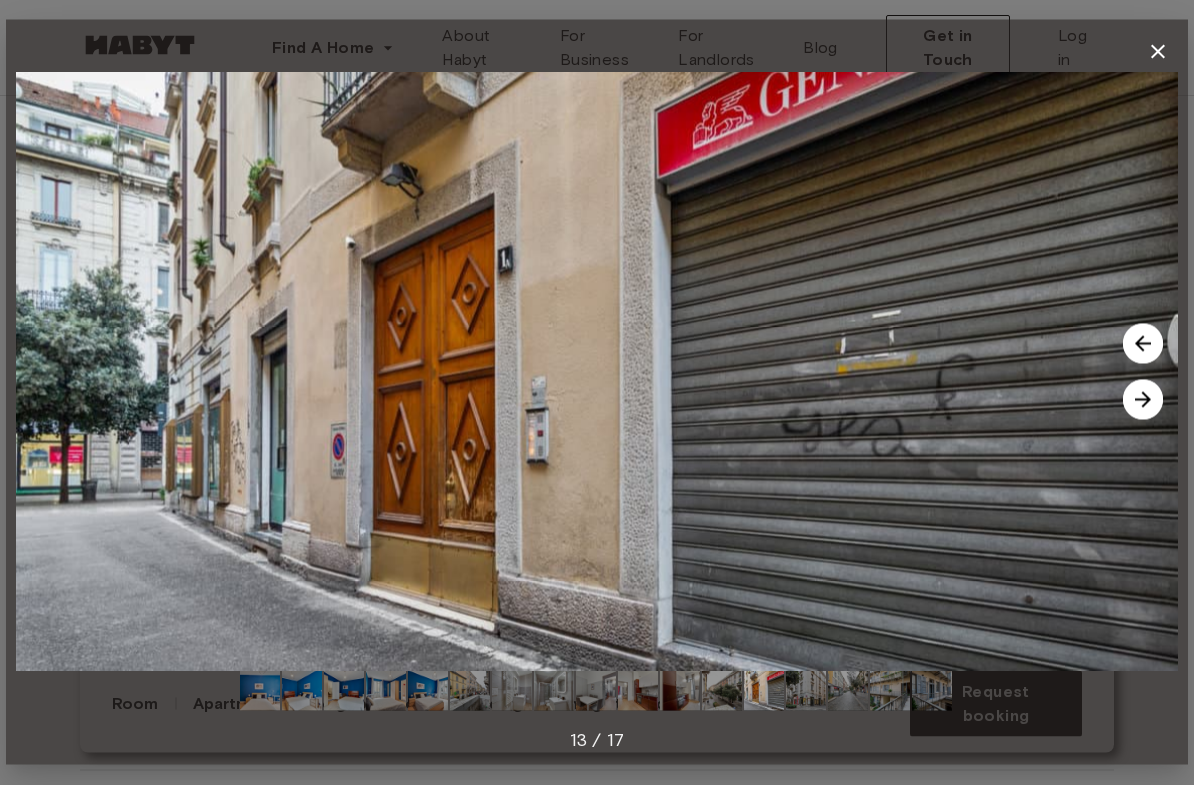 click at bounding box center (1143, 400) 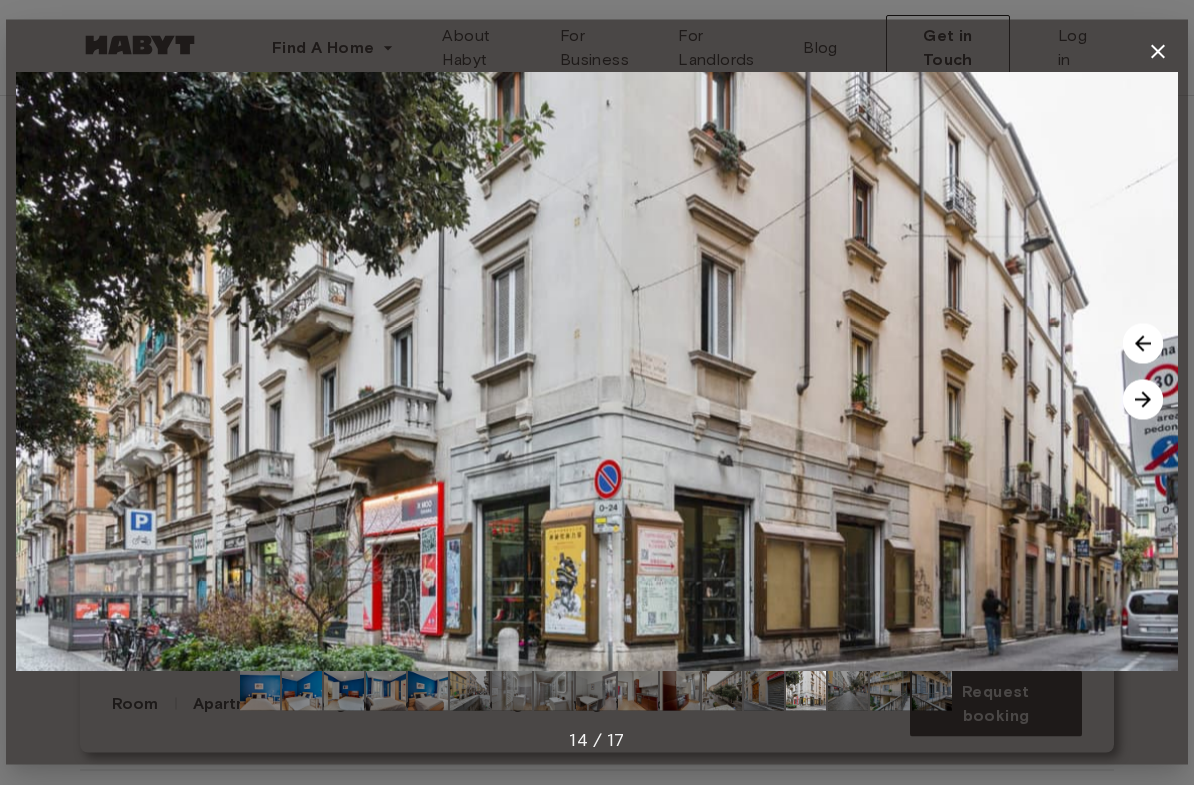 click at bounding box center [1143, 400] 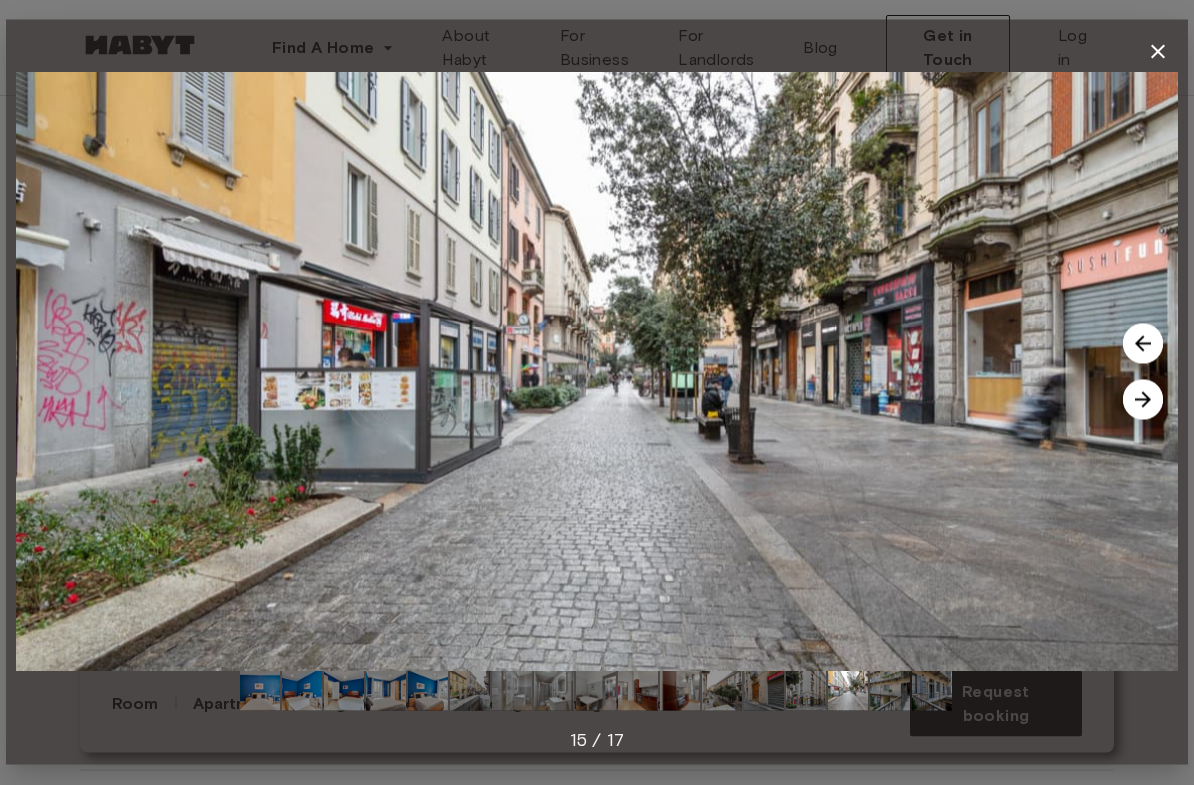click at bounding box center [1143, 400] 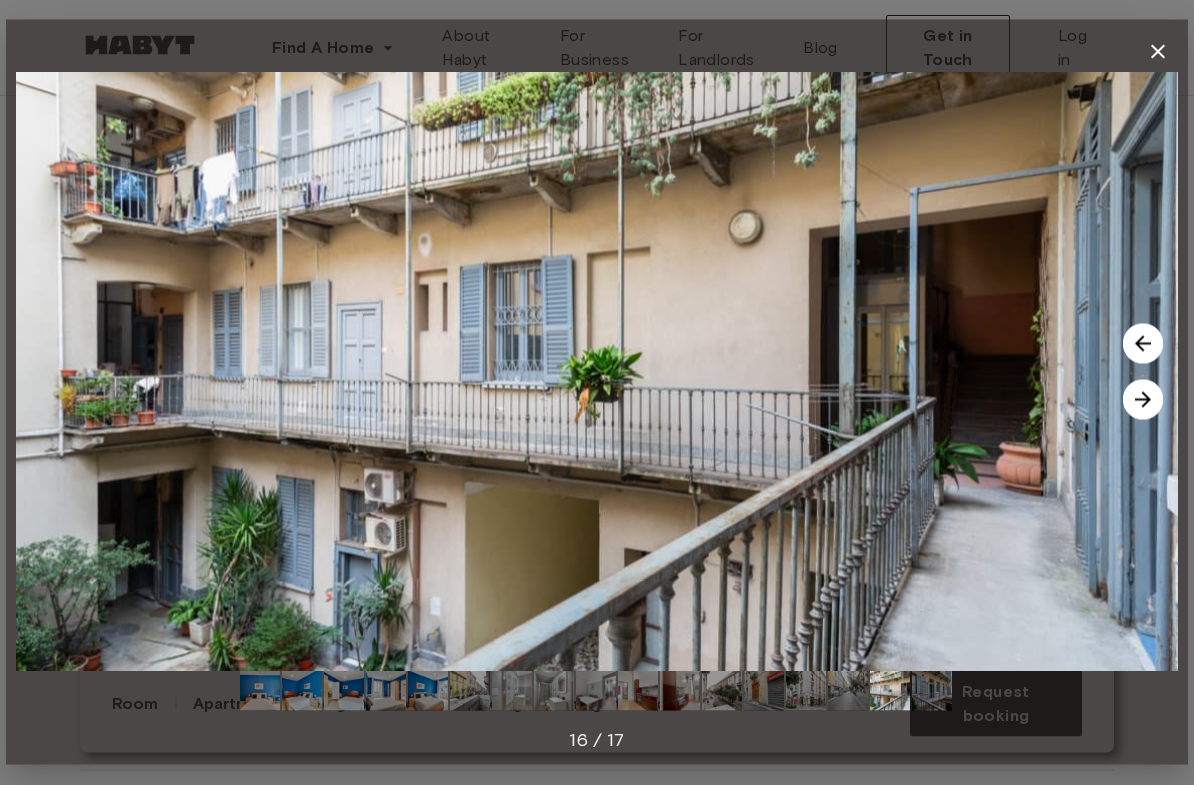 click at bounding box center (1143, 400) 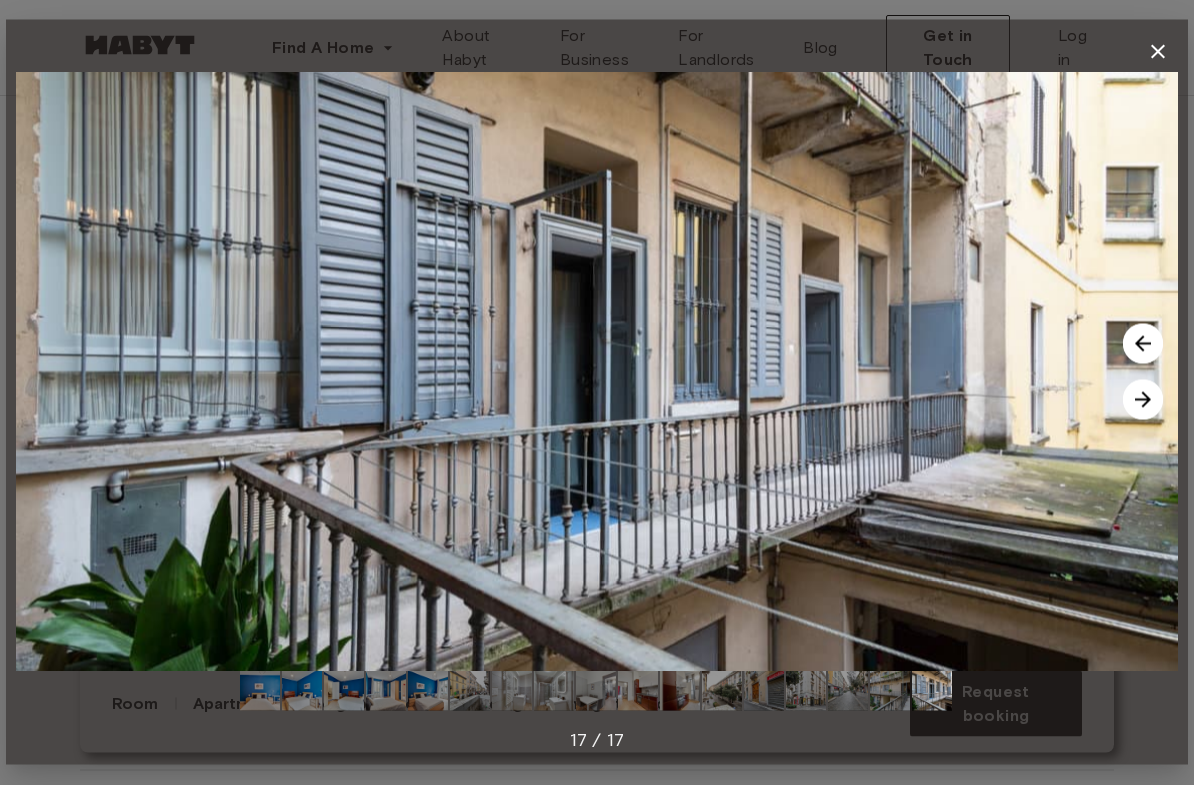 click at bounding box center (1143, 400) 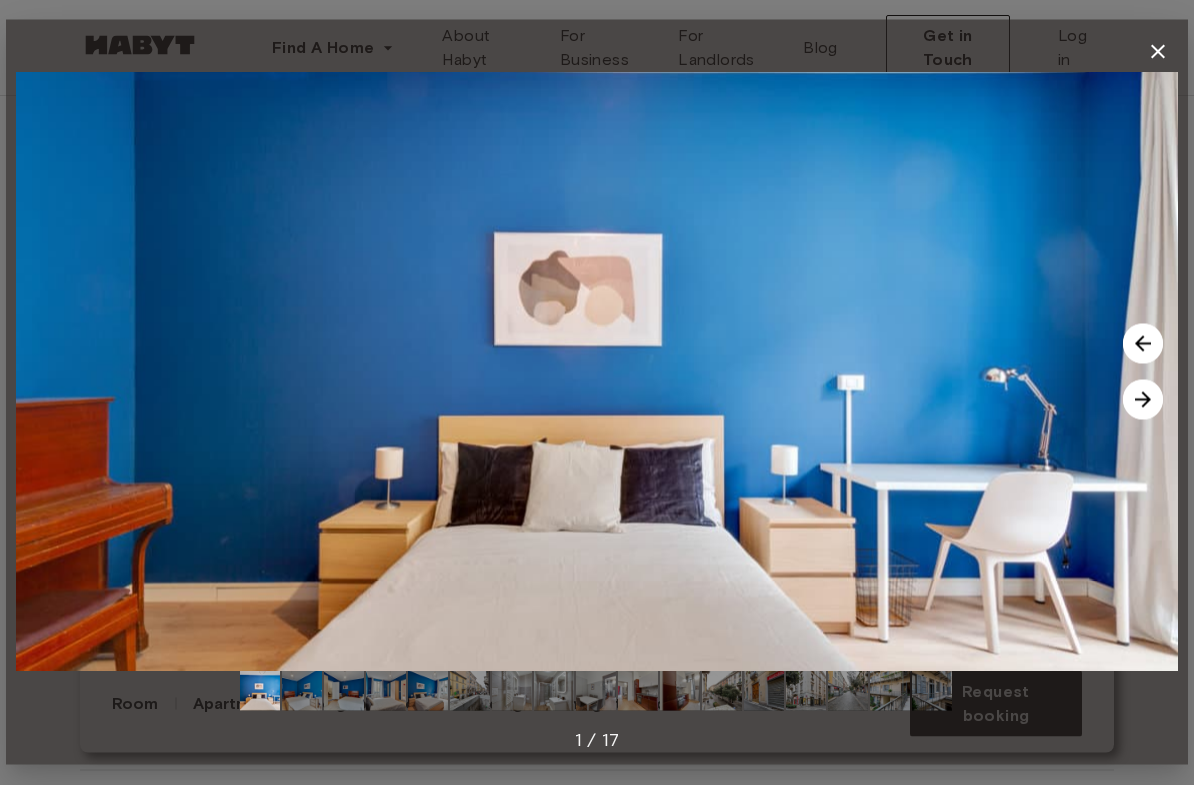 click at bounding box center (1143, 400) 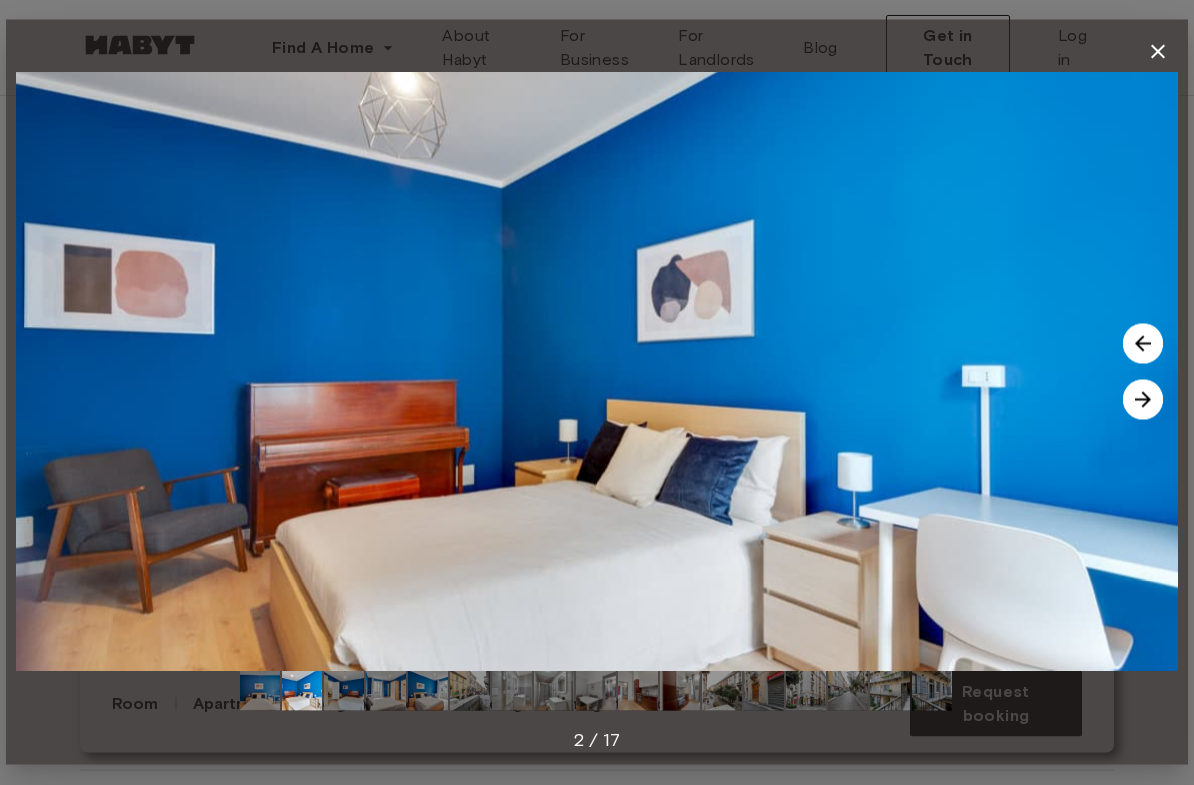 click at bounding box center [1143, 400] 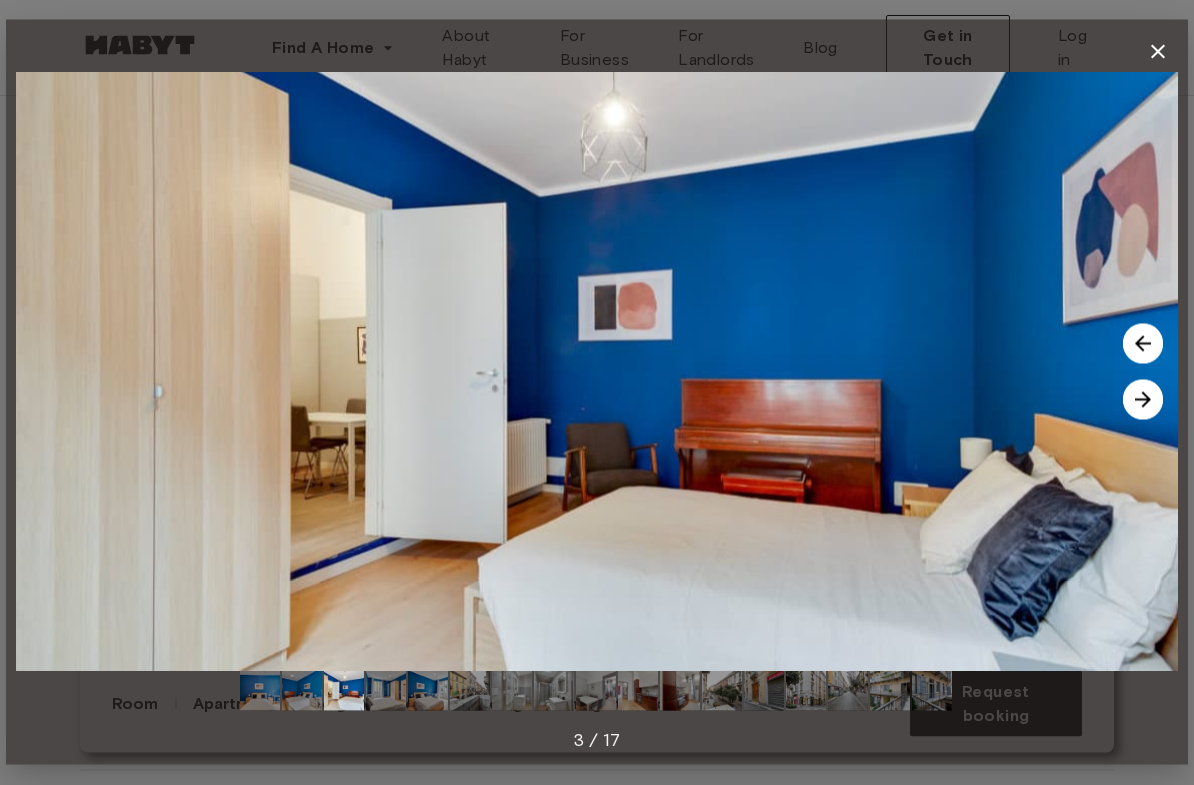 click at bounding box center [1143, 400] 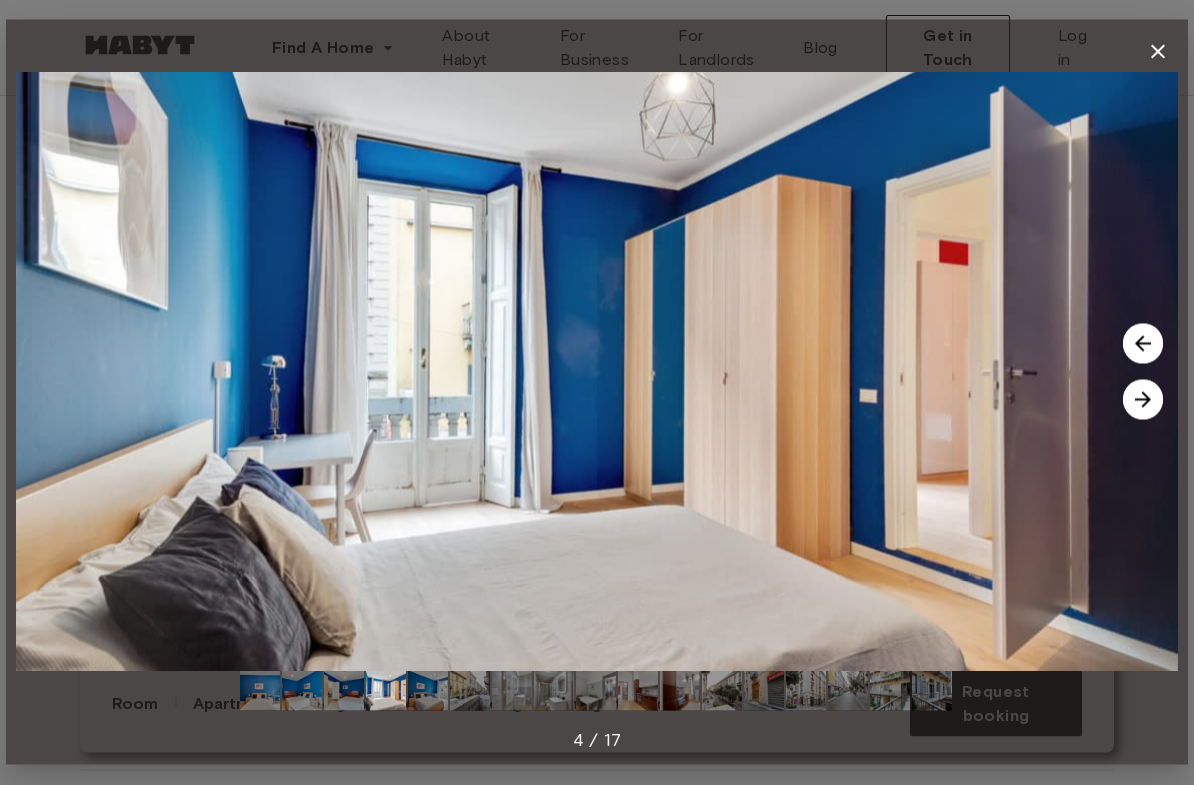 click at bounding box center (1143, 400) 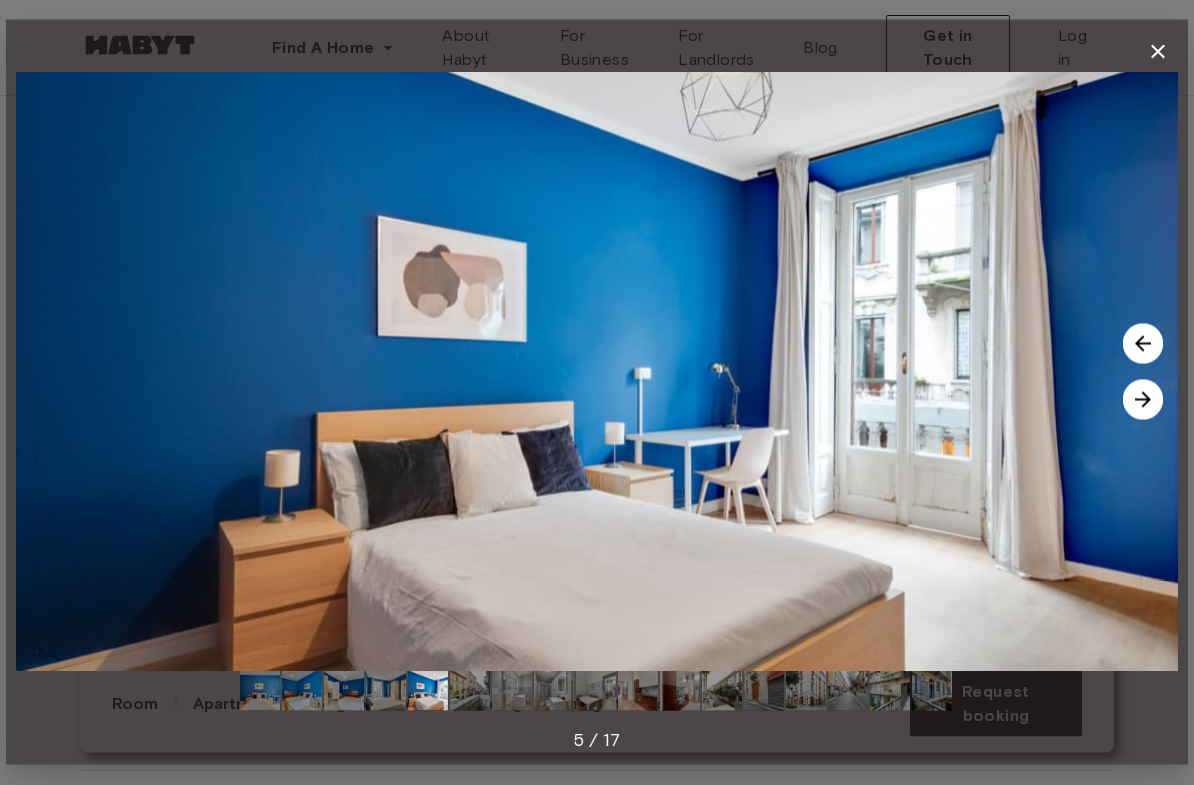 click at bounding box center (1143, 400) 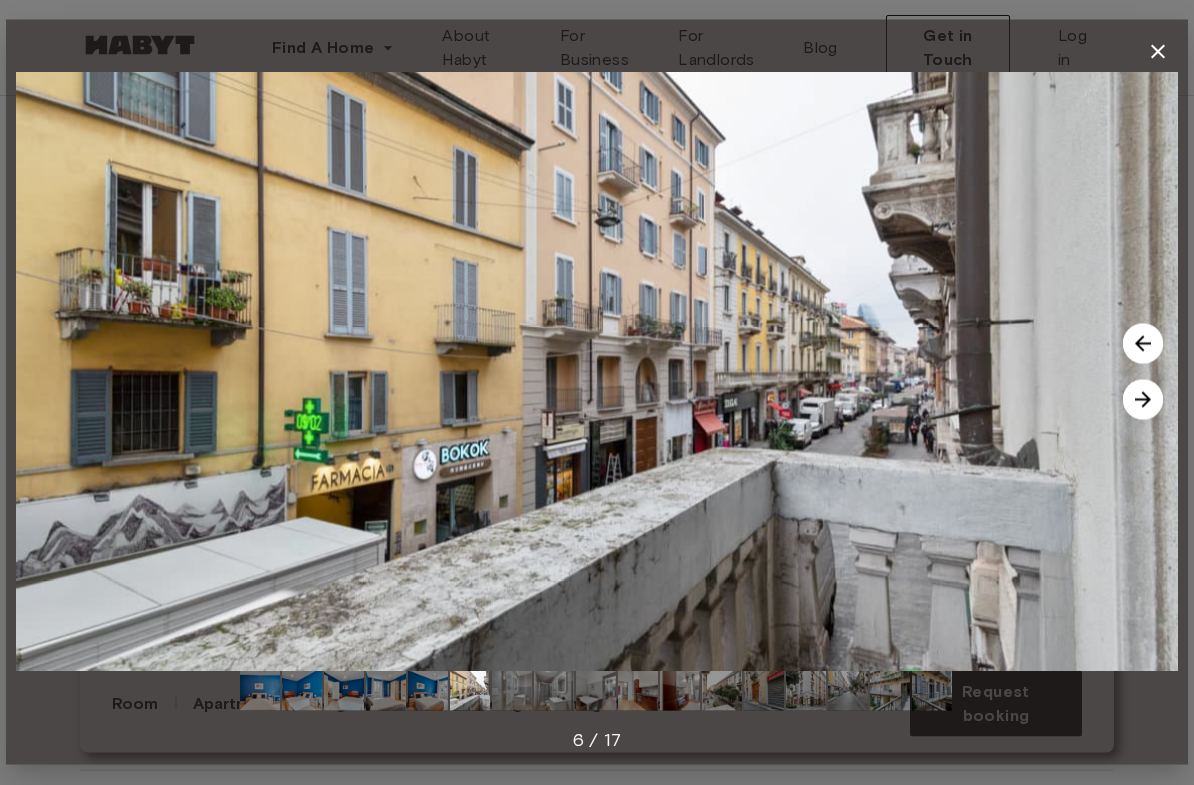 click at bounding box center (1143, 400) 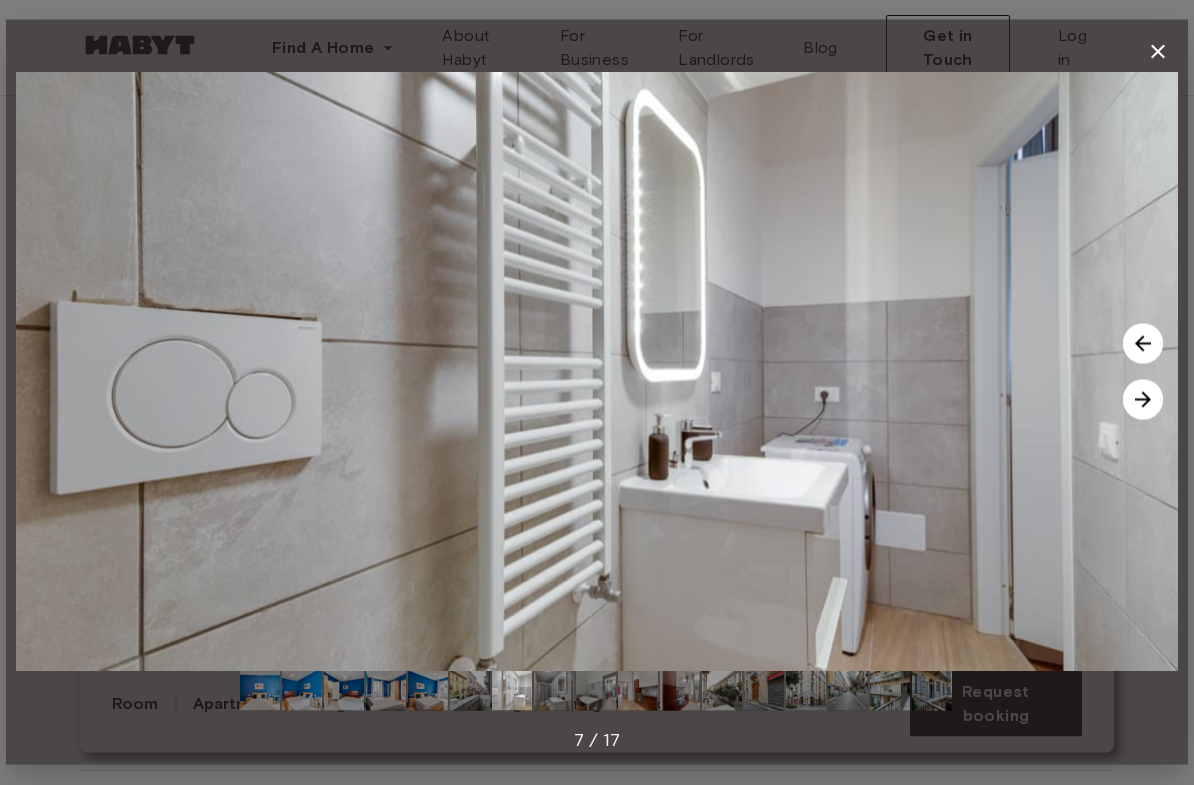 click at bounding box center [1143, 400] 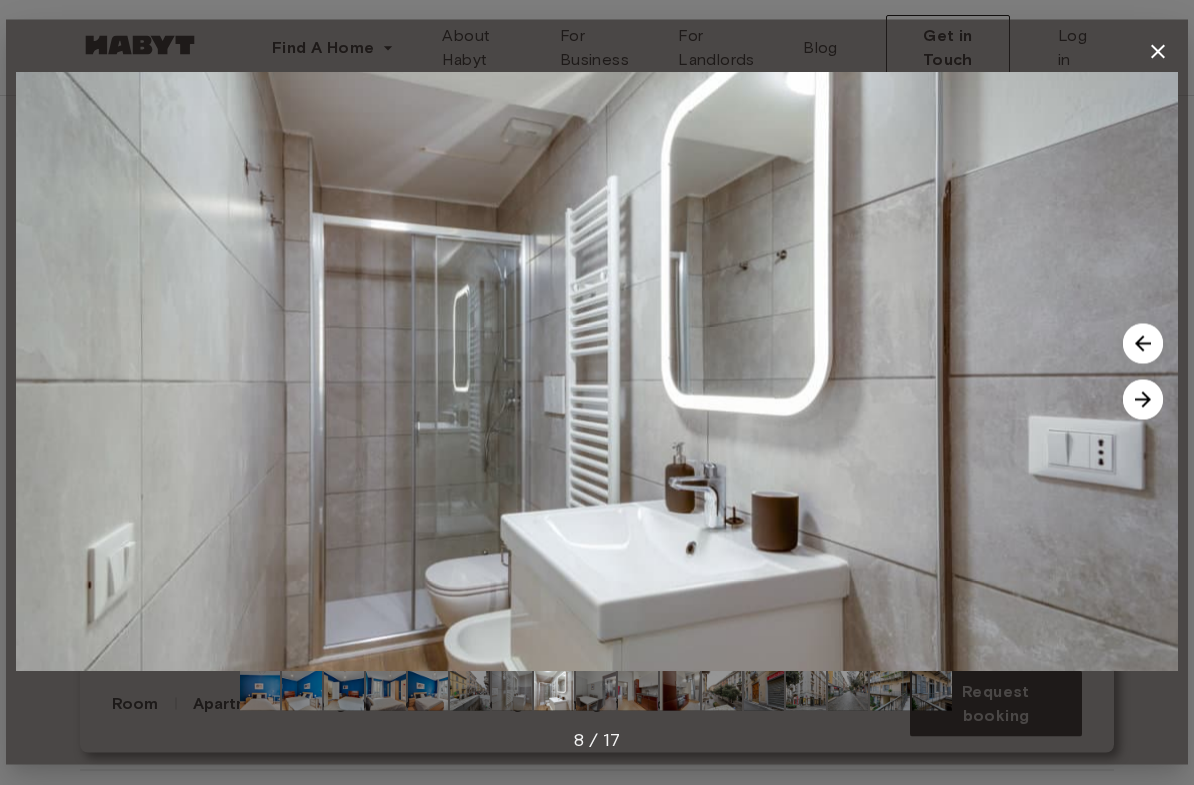 click at bounding box center [1143, 400] 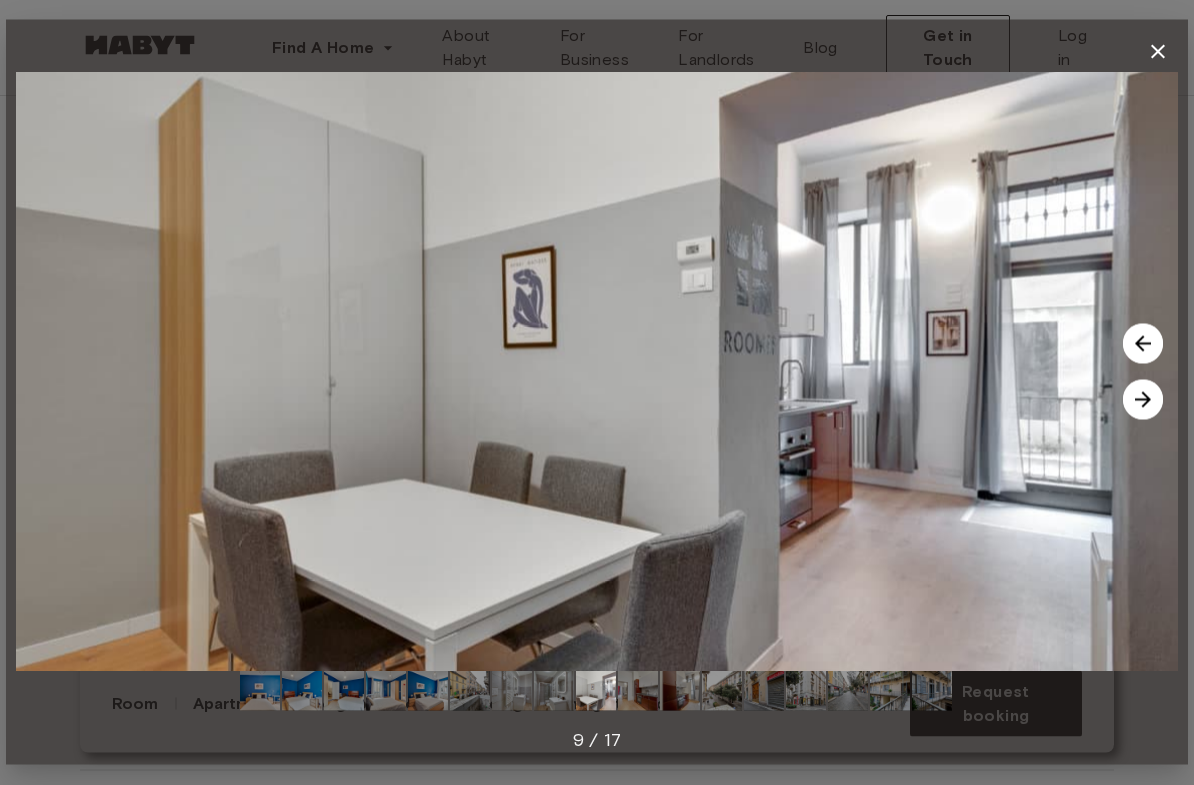 click at bounding box center [1143, 400] 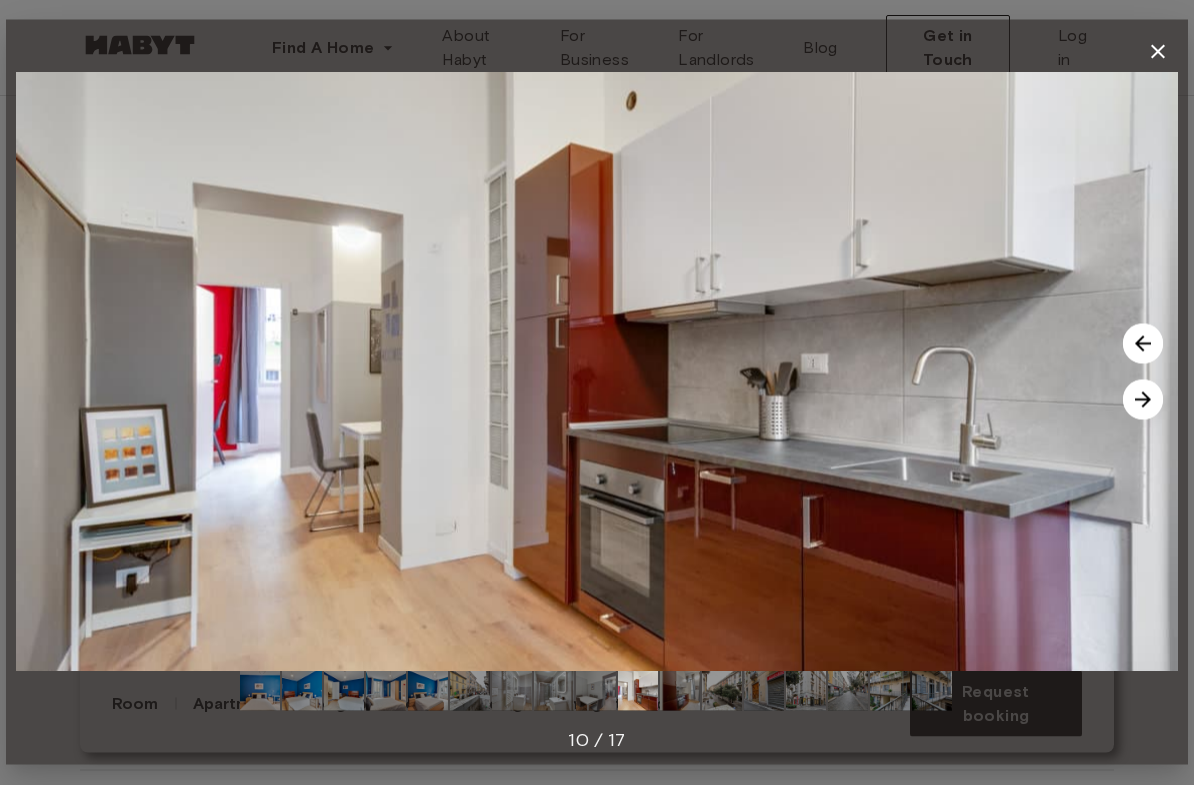 click at bounding box center (1143, 400) 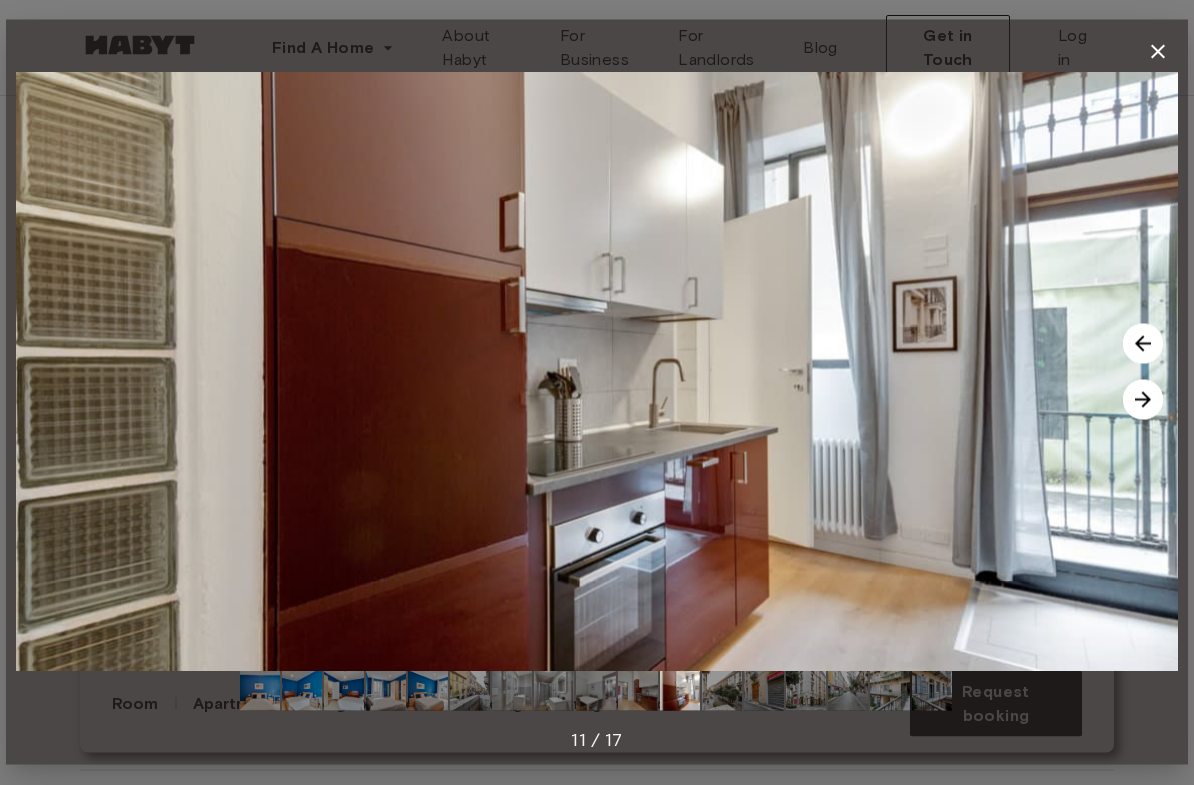 click at bounding box center (1143, 400) 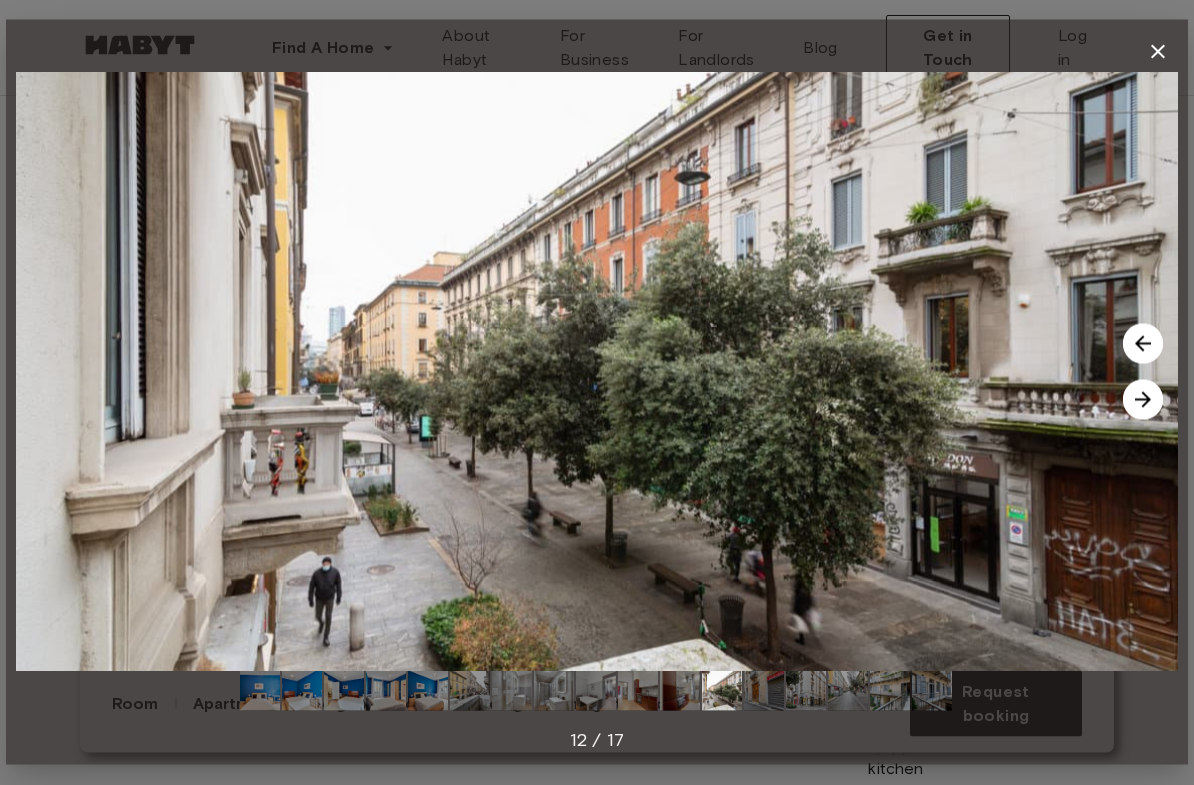scroll, scrollTop: 944, scrollLeft: 0, axis: vertical 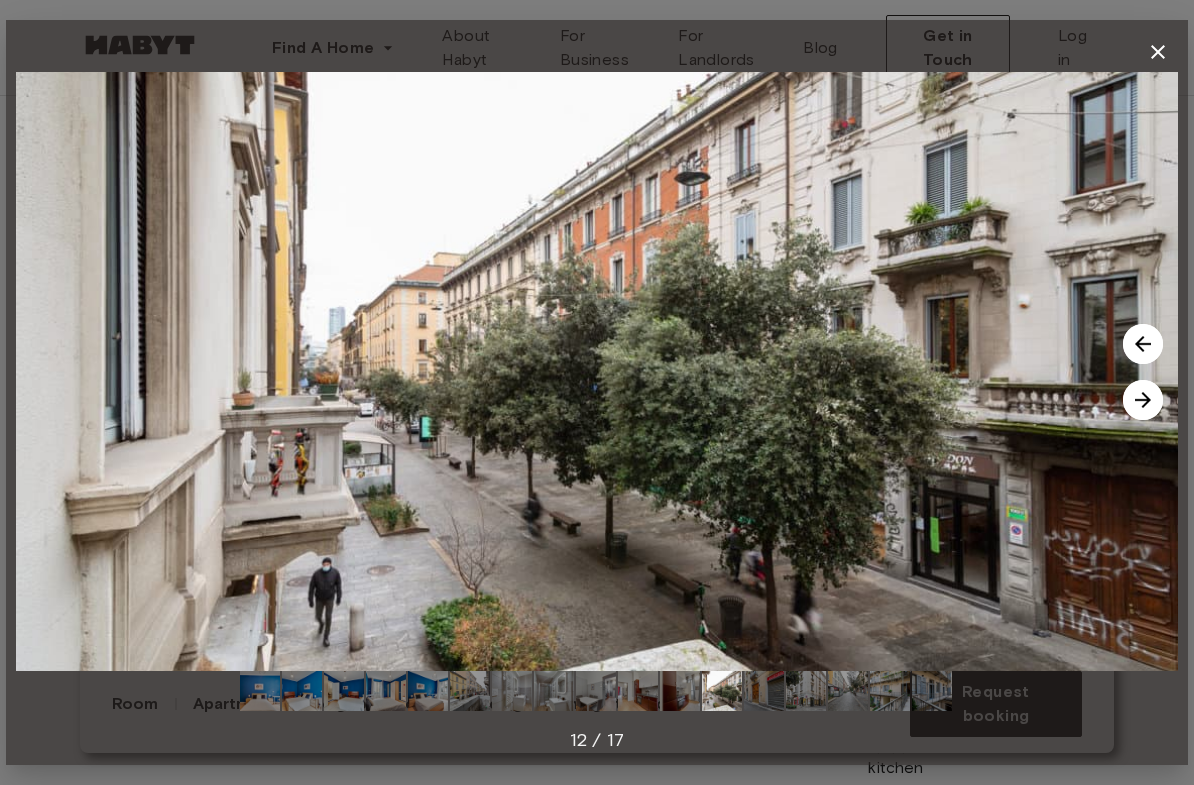 click at bounding box center [1158, 52] 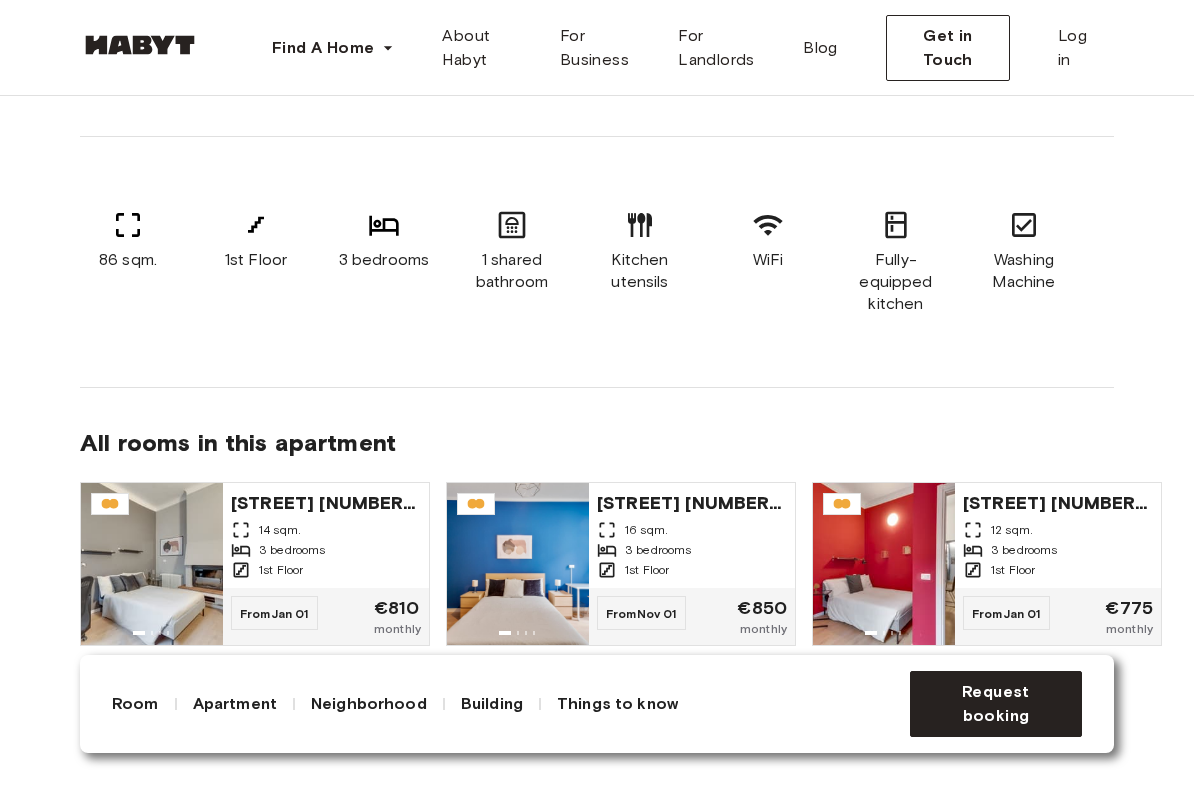 scroll, scrollTop: 1398, scrollLeft: 0, axis: vertical 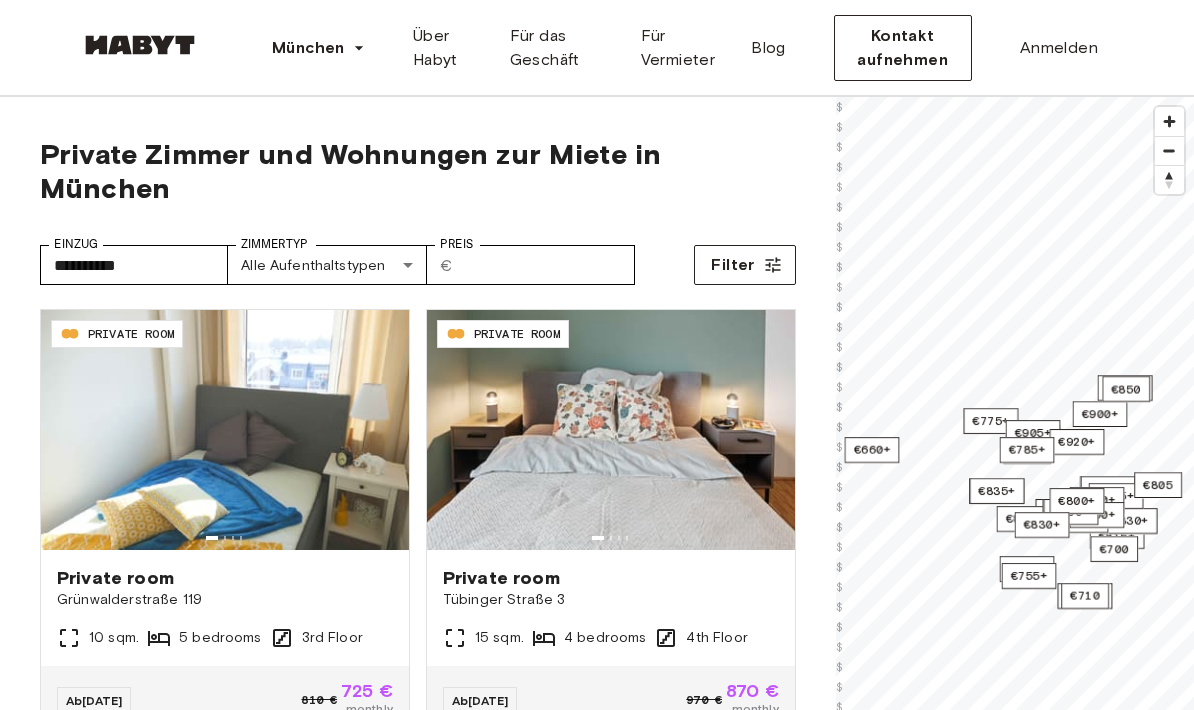 type on "**********" 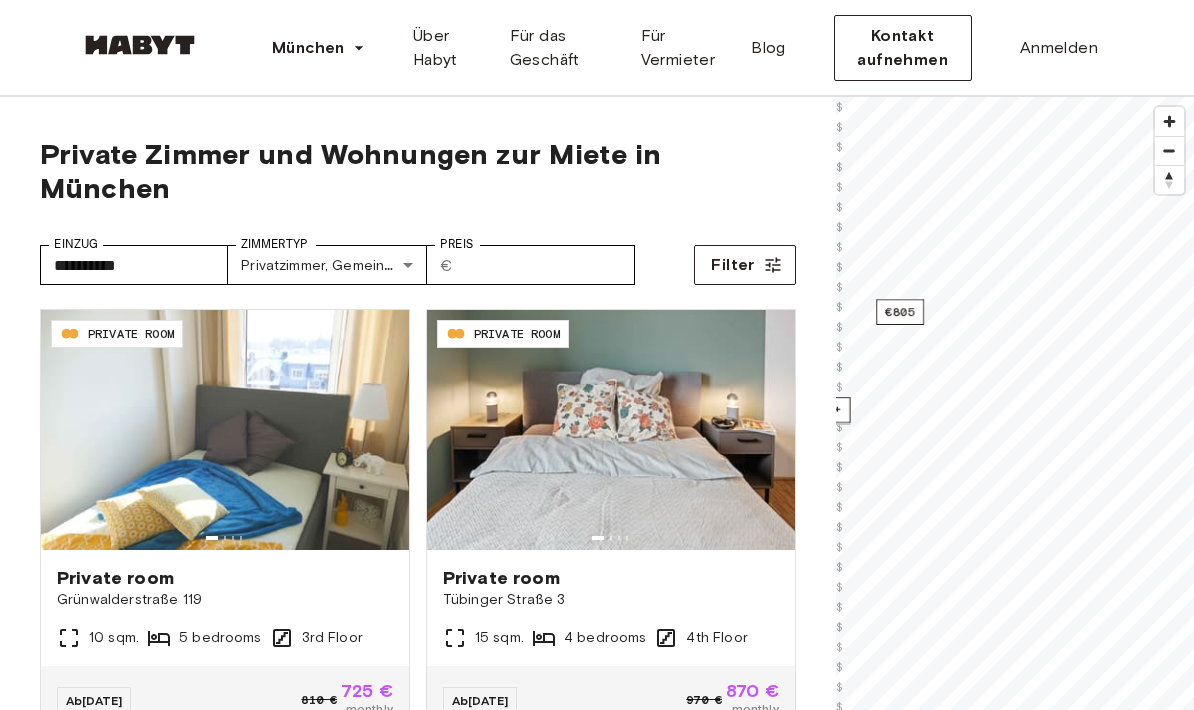 click on "€805" at bounding box center [900, 312] 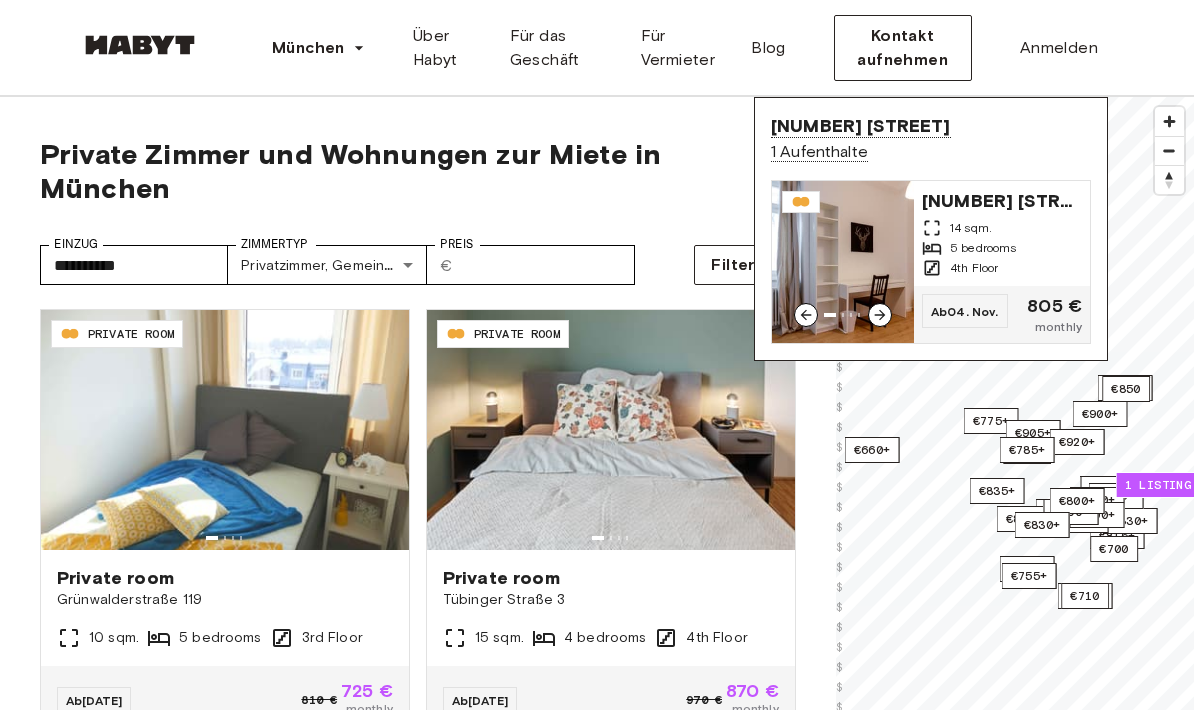 click at bounding box center [843, 262] 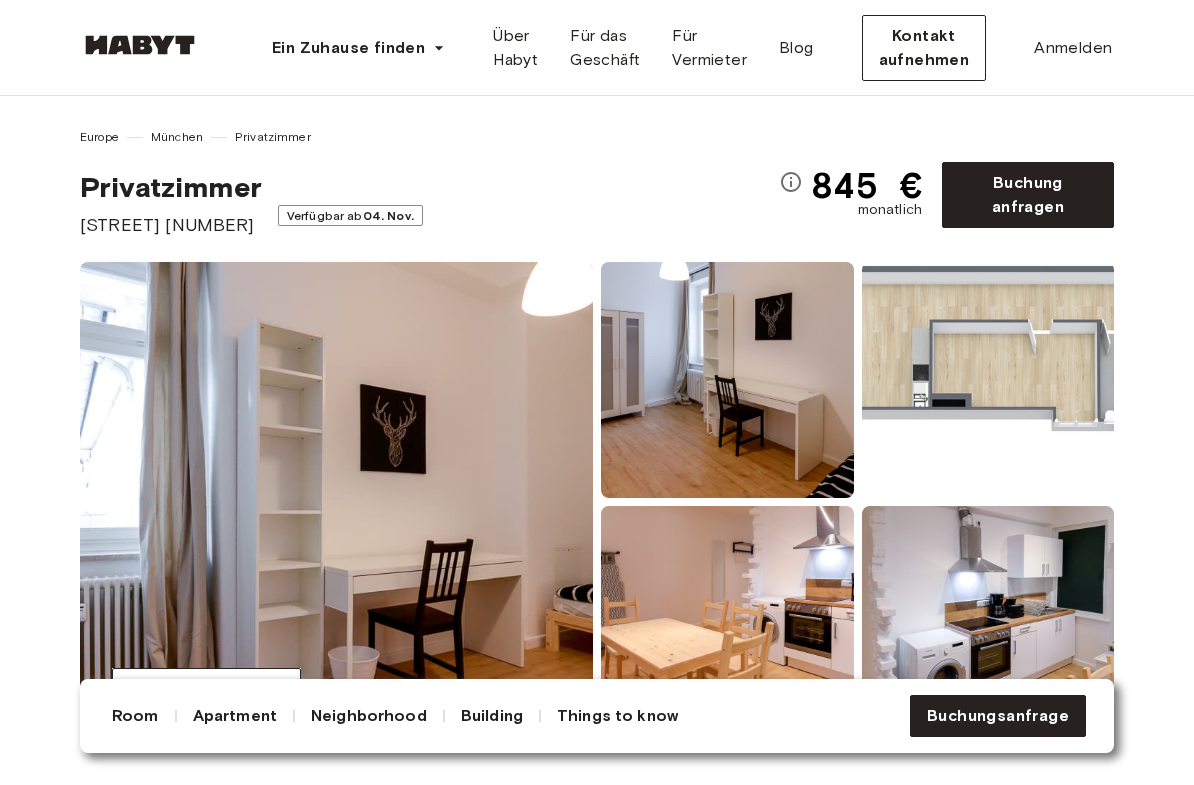 scroll, scrollTop: 0, scrollLeft: 0, axis: both 